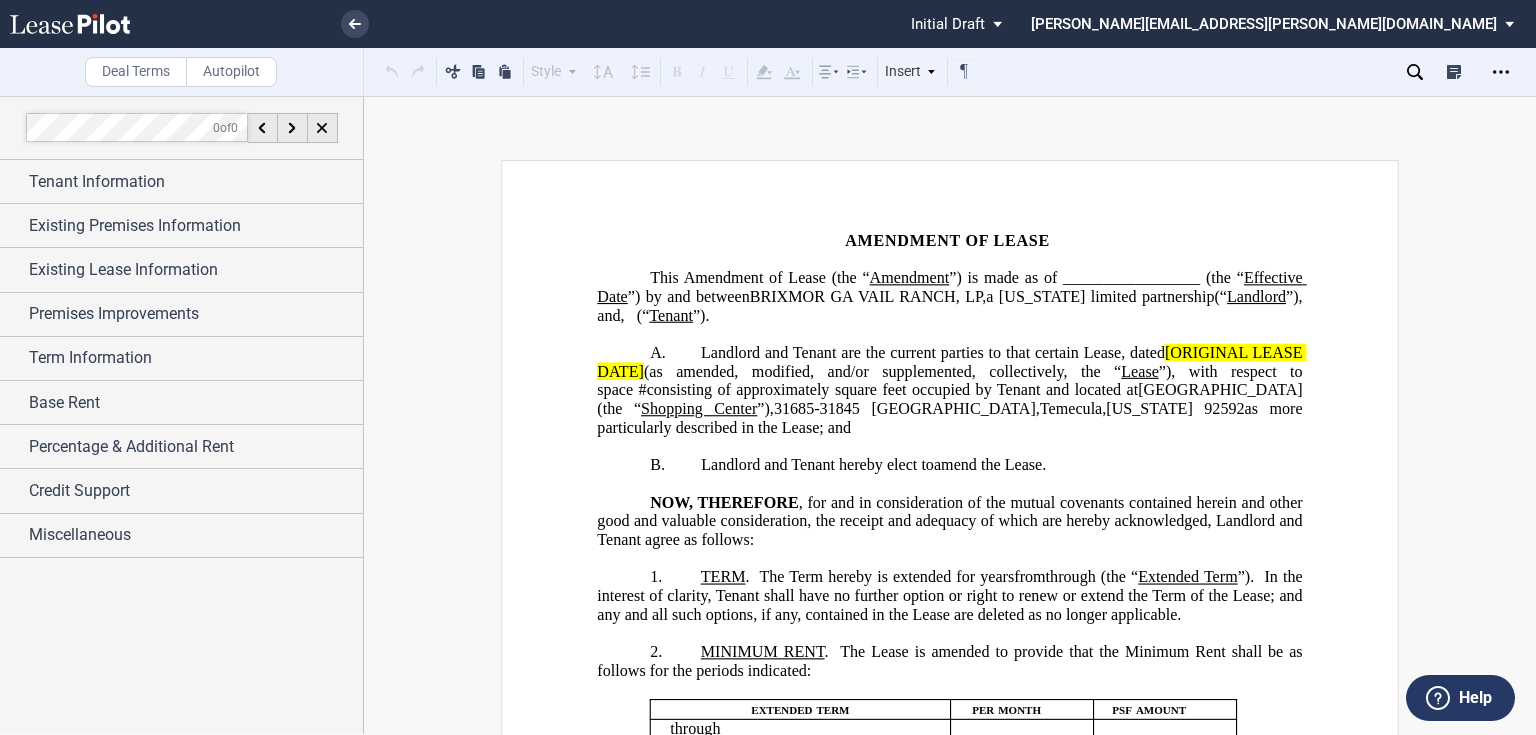 scroll, scrollTop: 0, scrollLeft: 0, axis: both 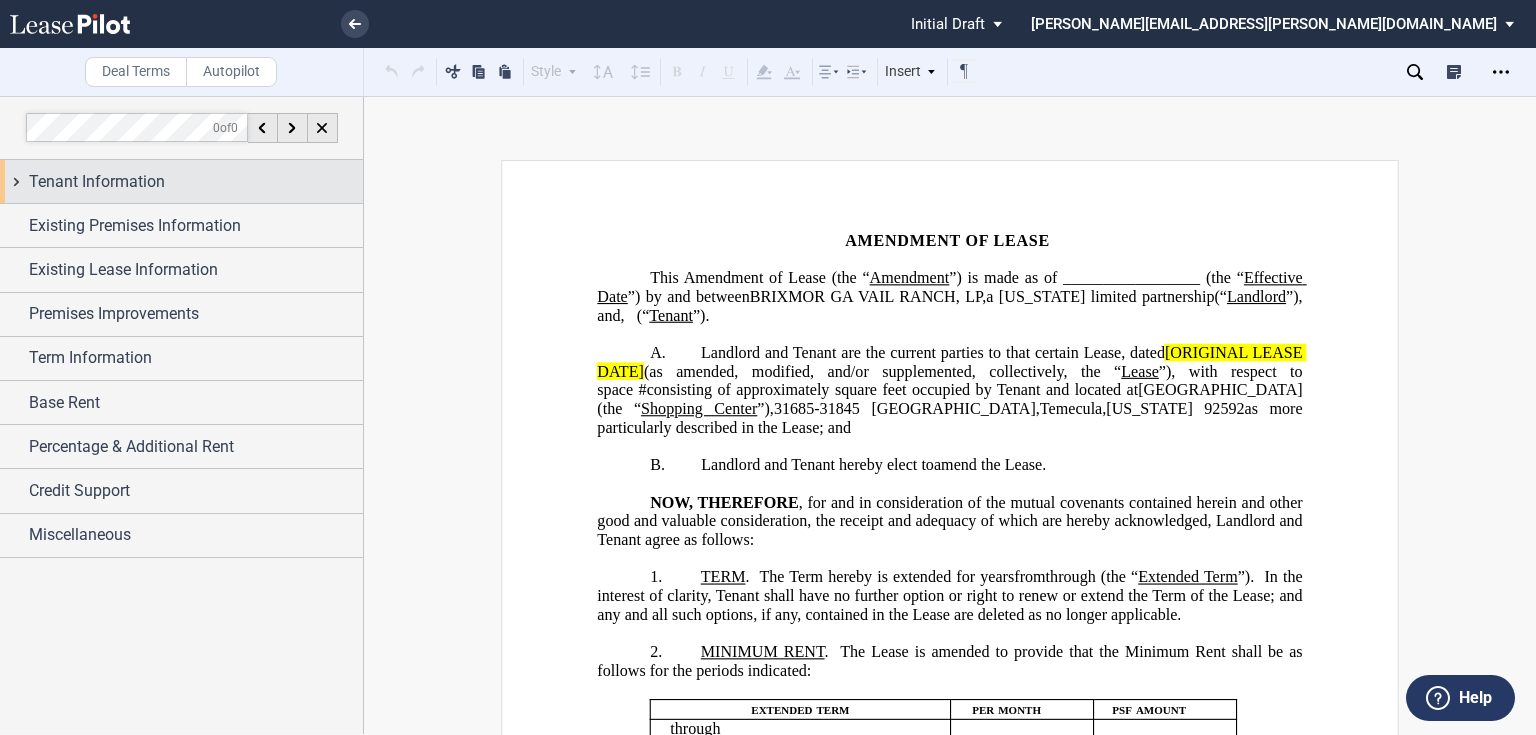 click on "Tenant Information" at bounding box center (97, 182) 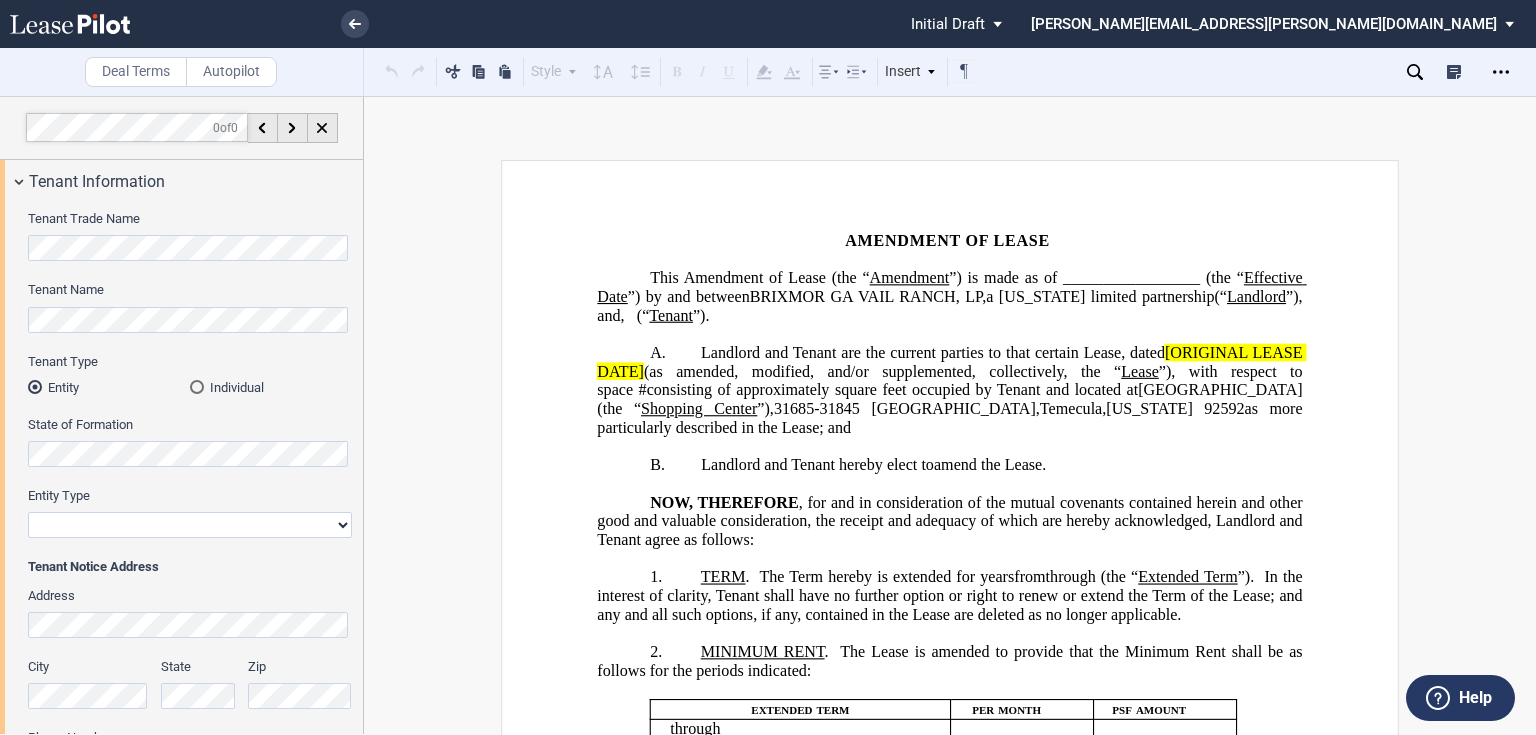 click at bounding box center (197, 387) 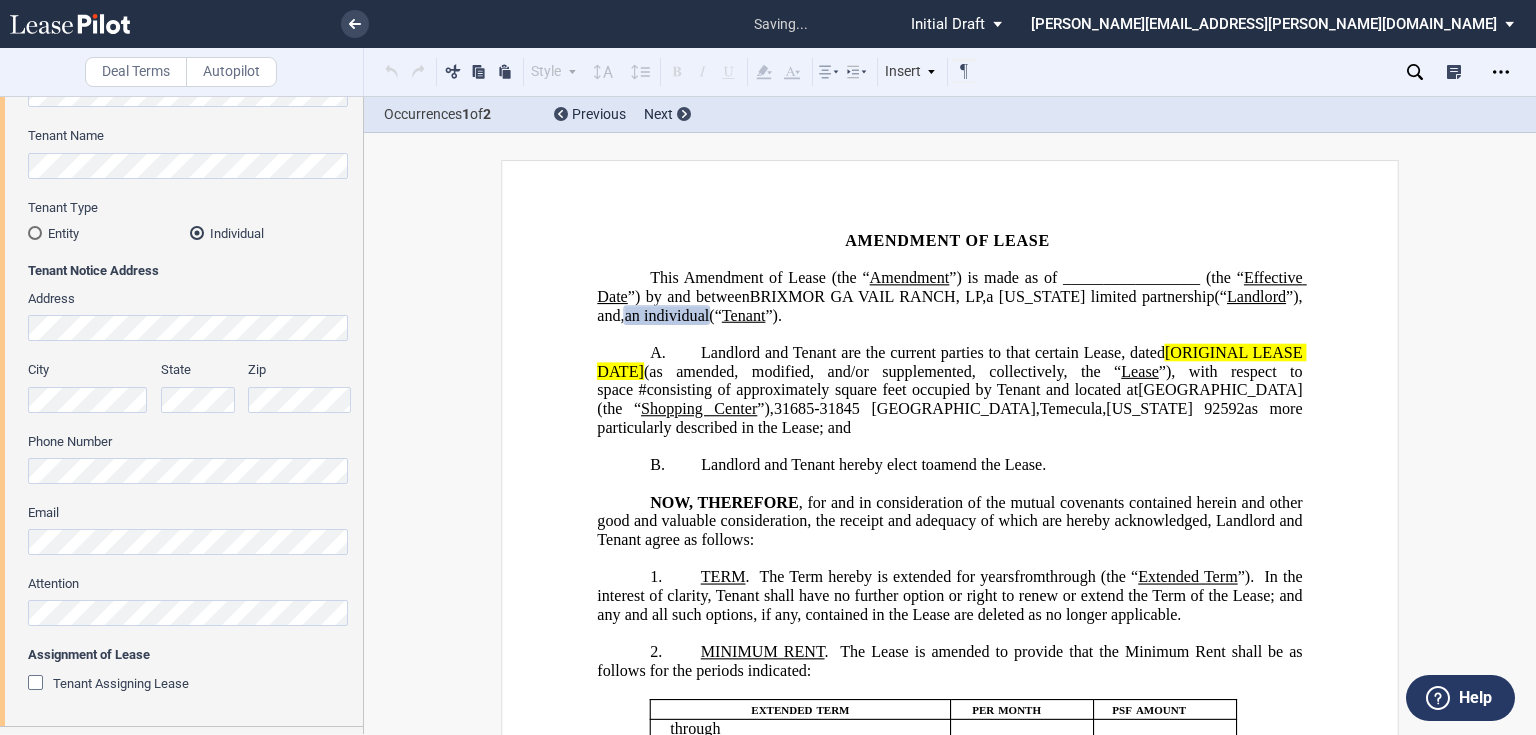 scroll, scrollTop: 160, scrollLeft: 0, axis: vertical 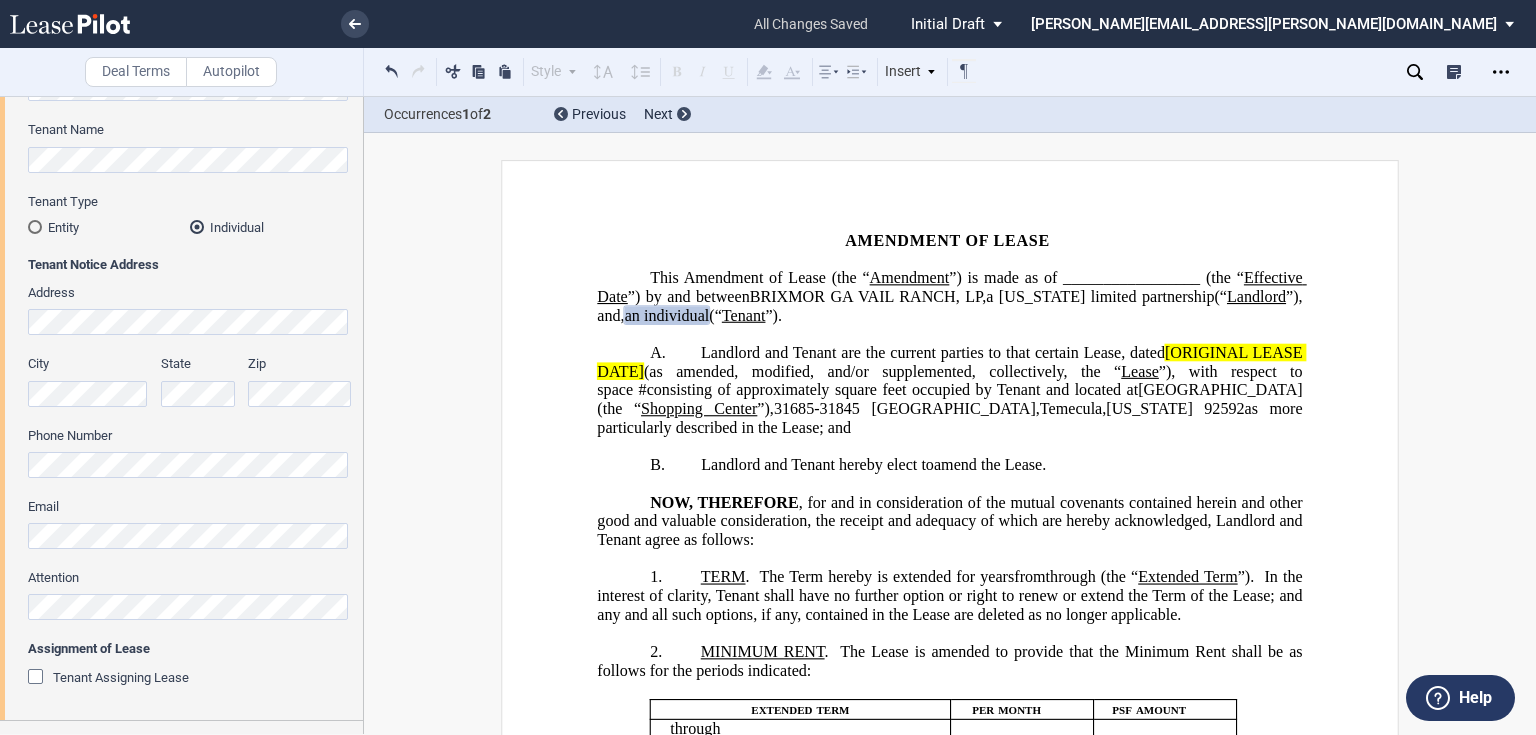 click on "”)." 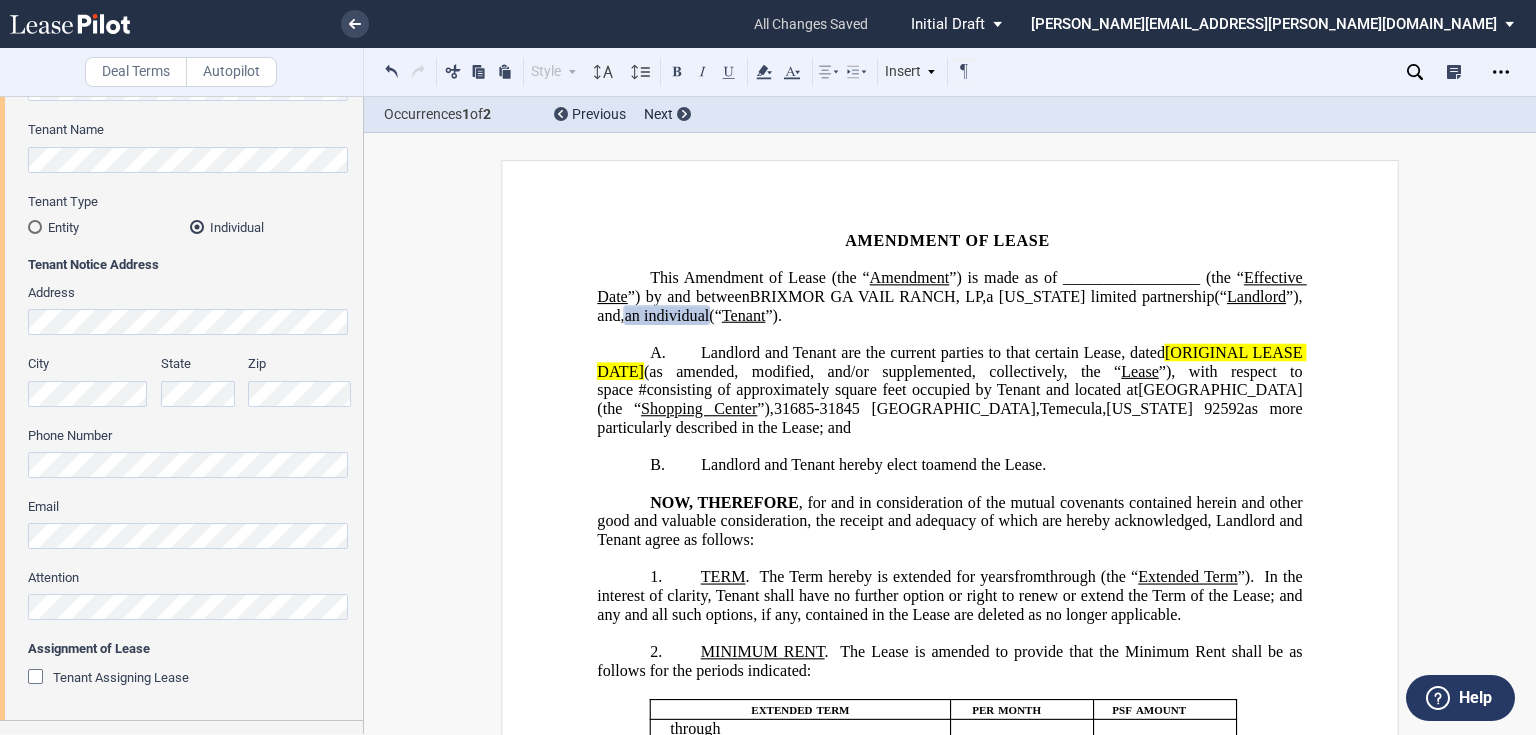 type 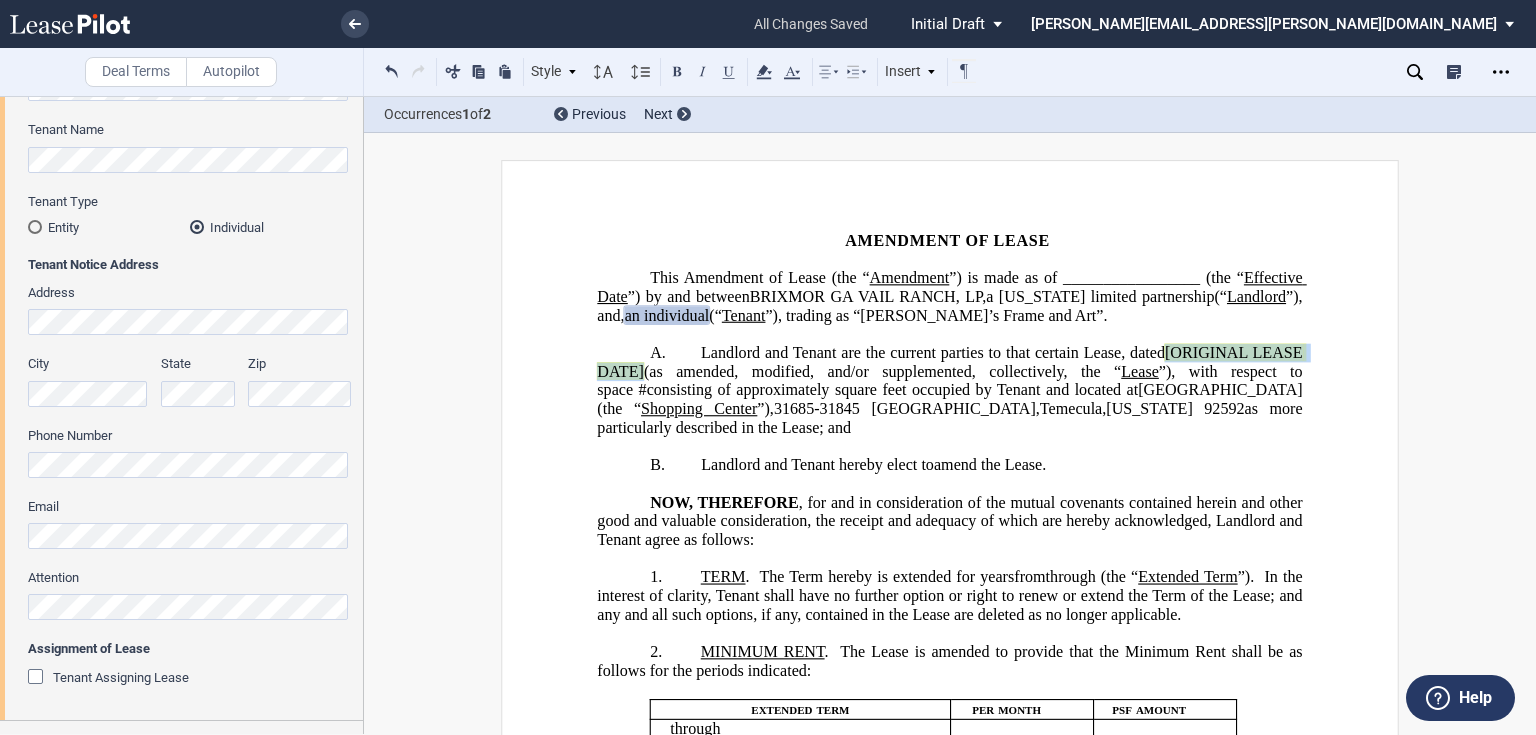 drag, startPoint x: 1162, startPoint y: 352, endPoint x: 639, endPoint y: 374, distance: 523.4625 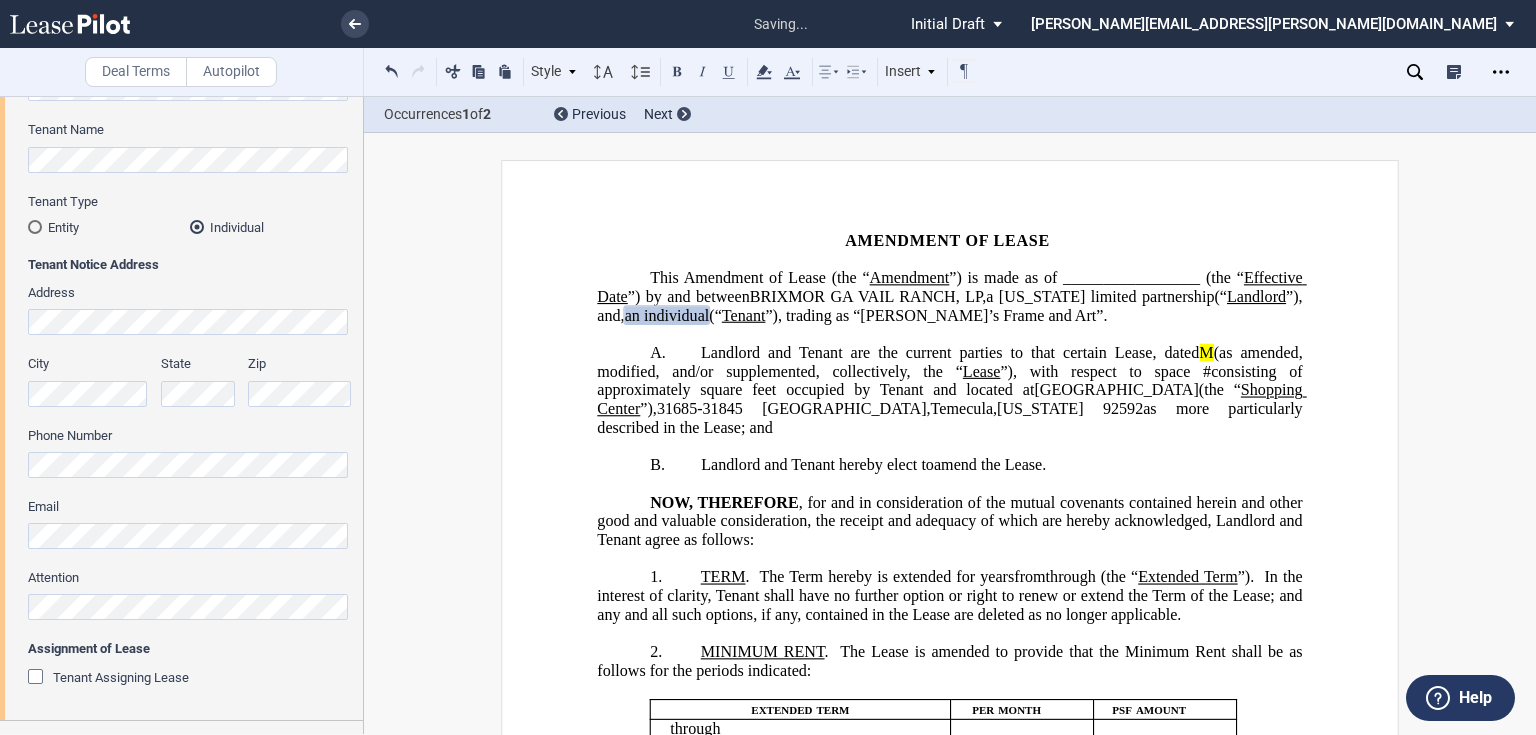 type 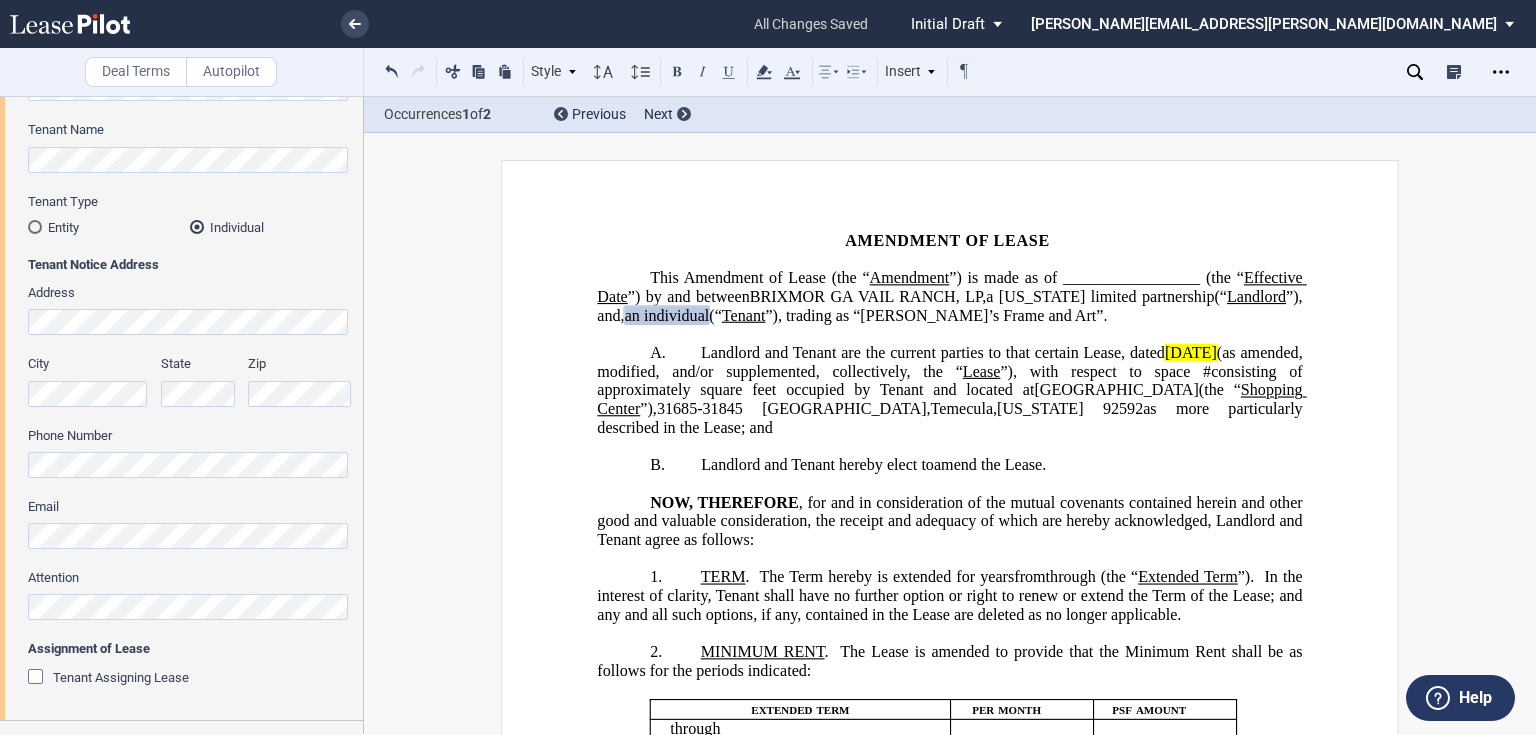 click on "Landlord and Tenant are the current parties to that certain Lease, dated" 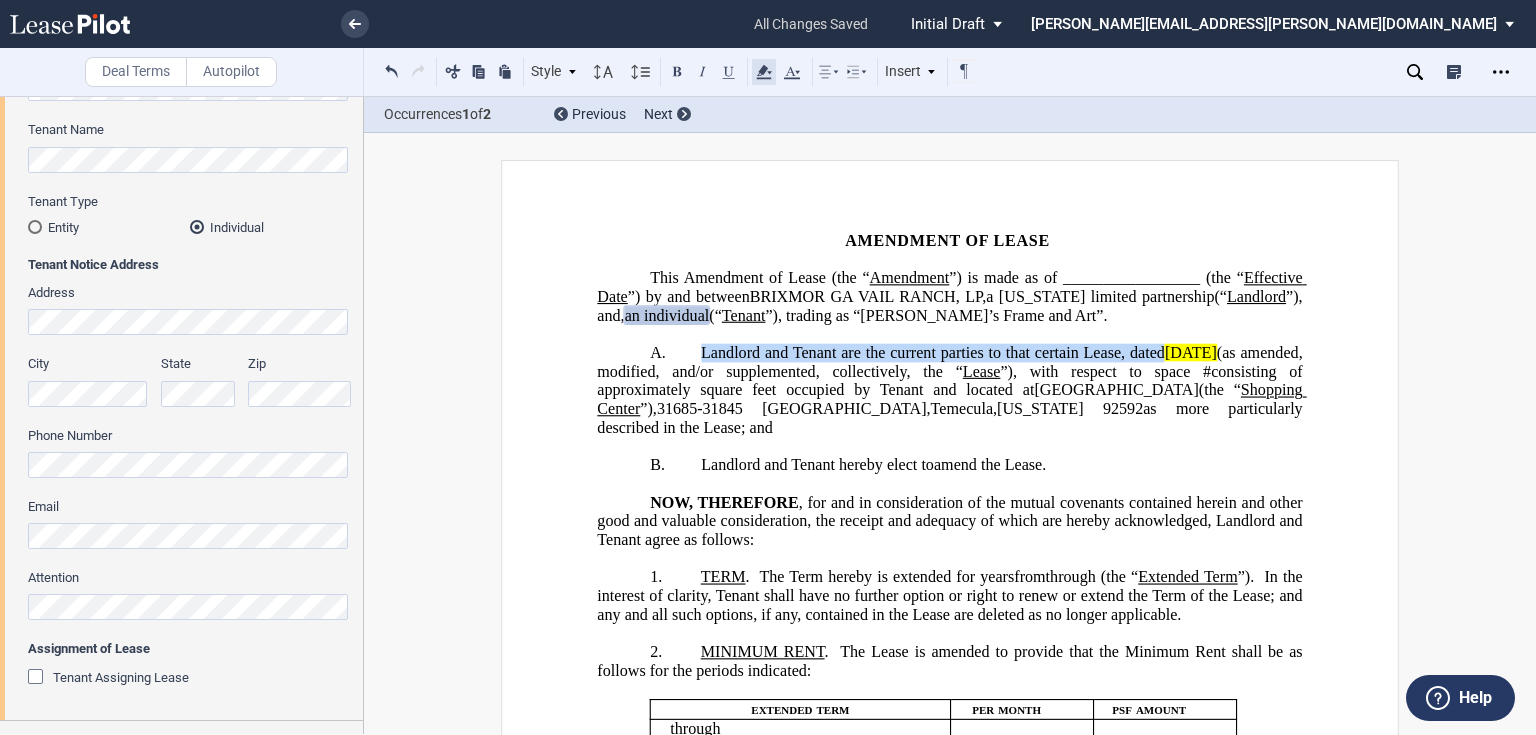 click 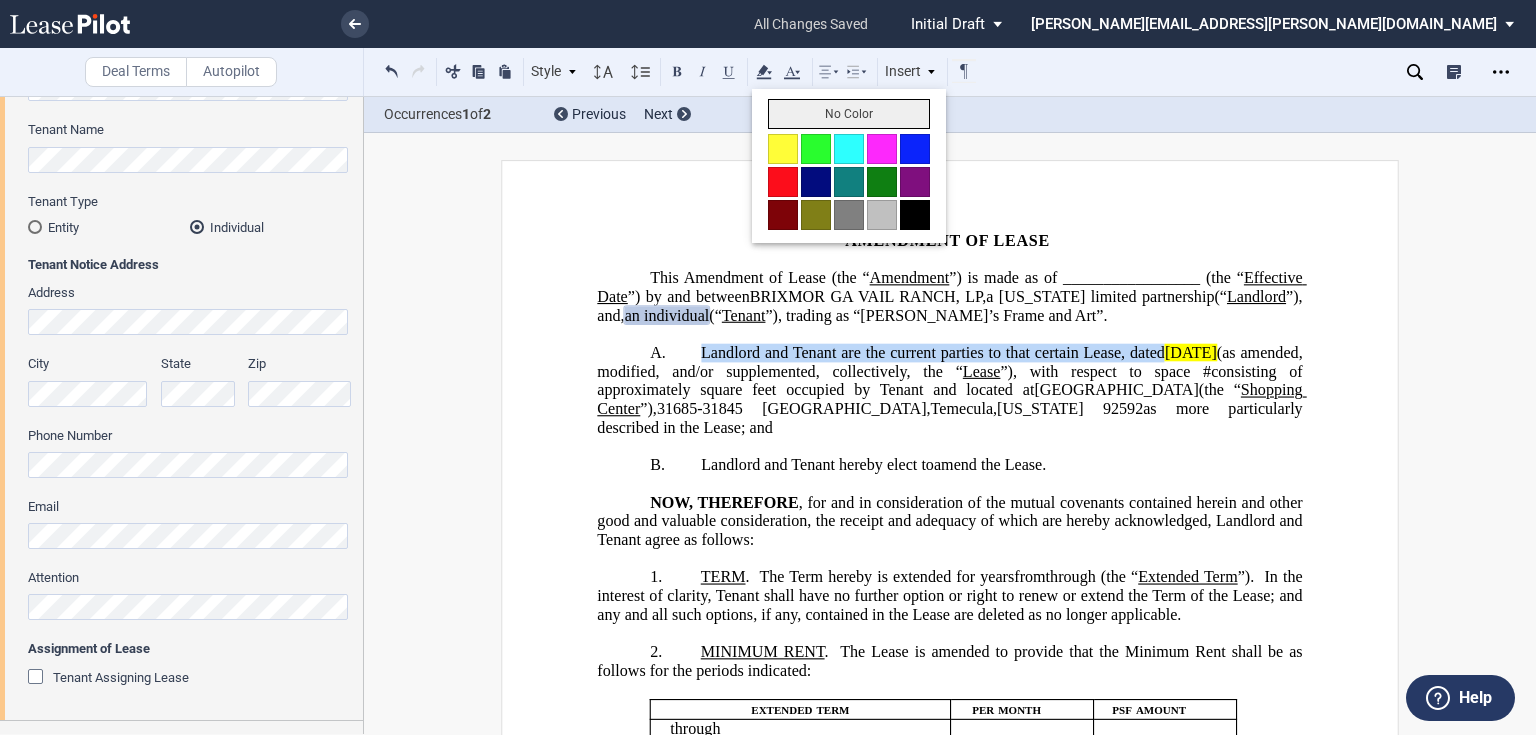 click on "No Color" at bounding box center [849, 114] 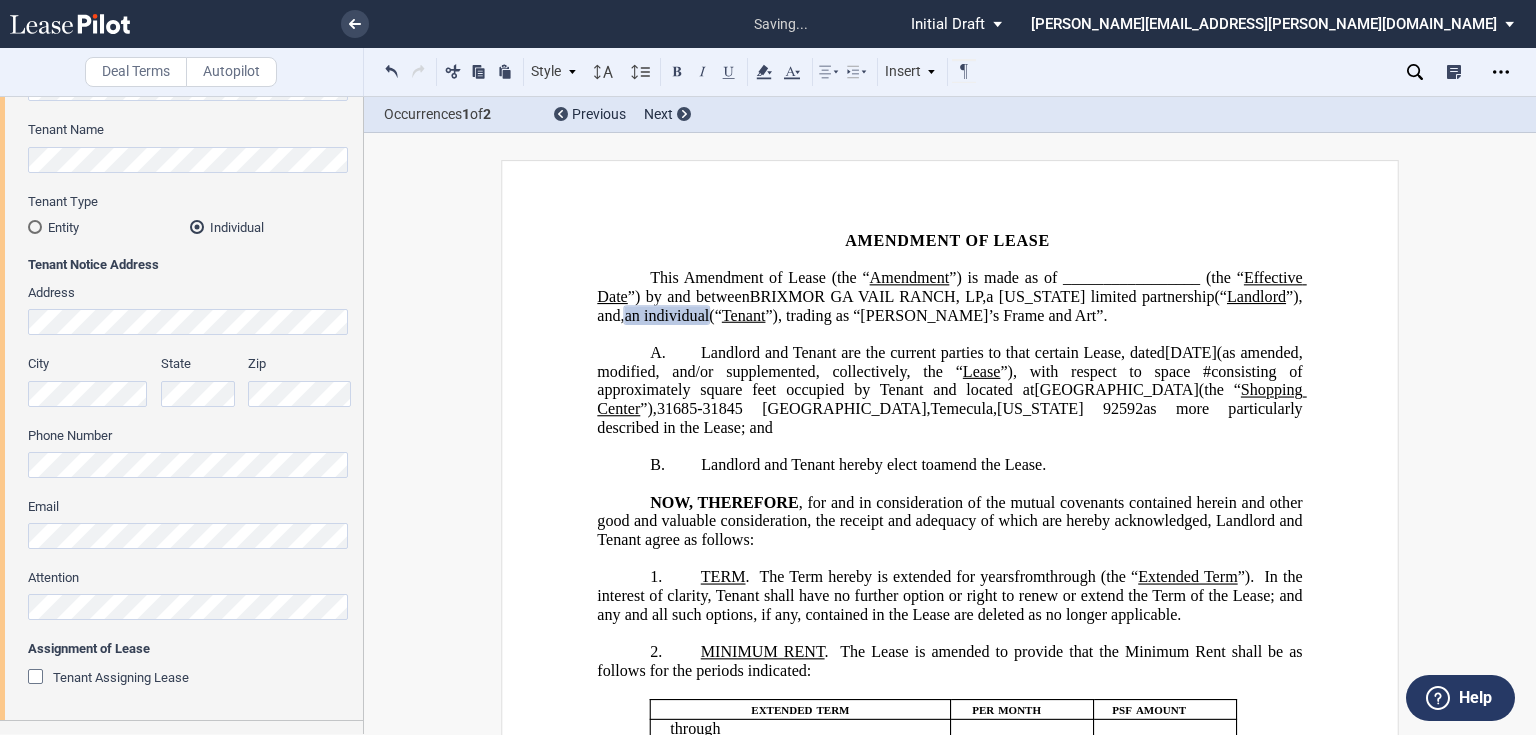click on "Landlord and Tenant are the current parties to that certain Lease, dated" 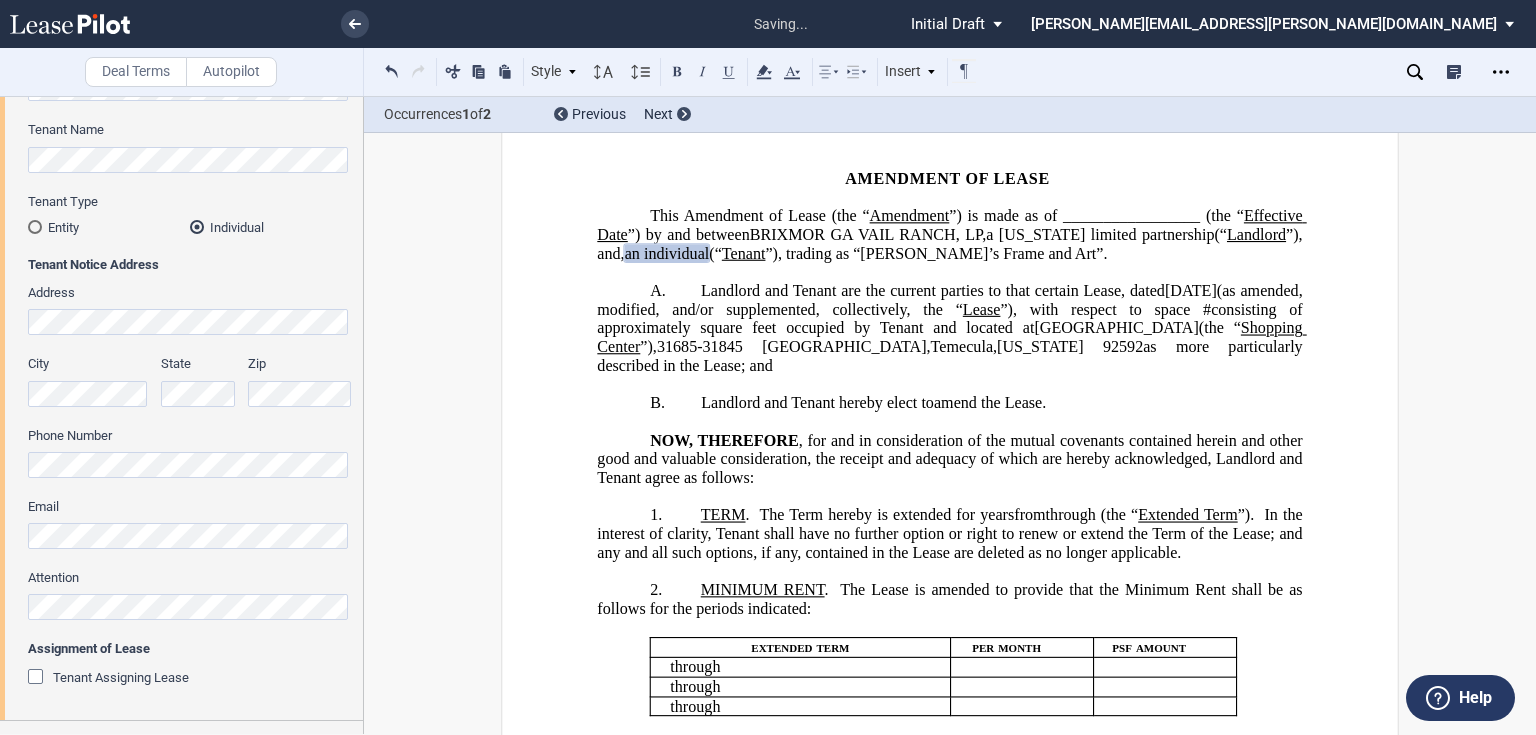scroll, scrollTop: 160, scrollLeft: 0, axis: vertical 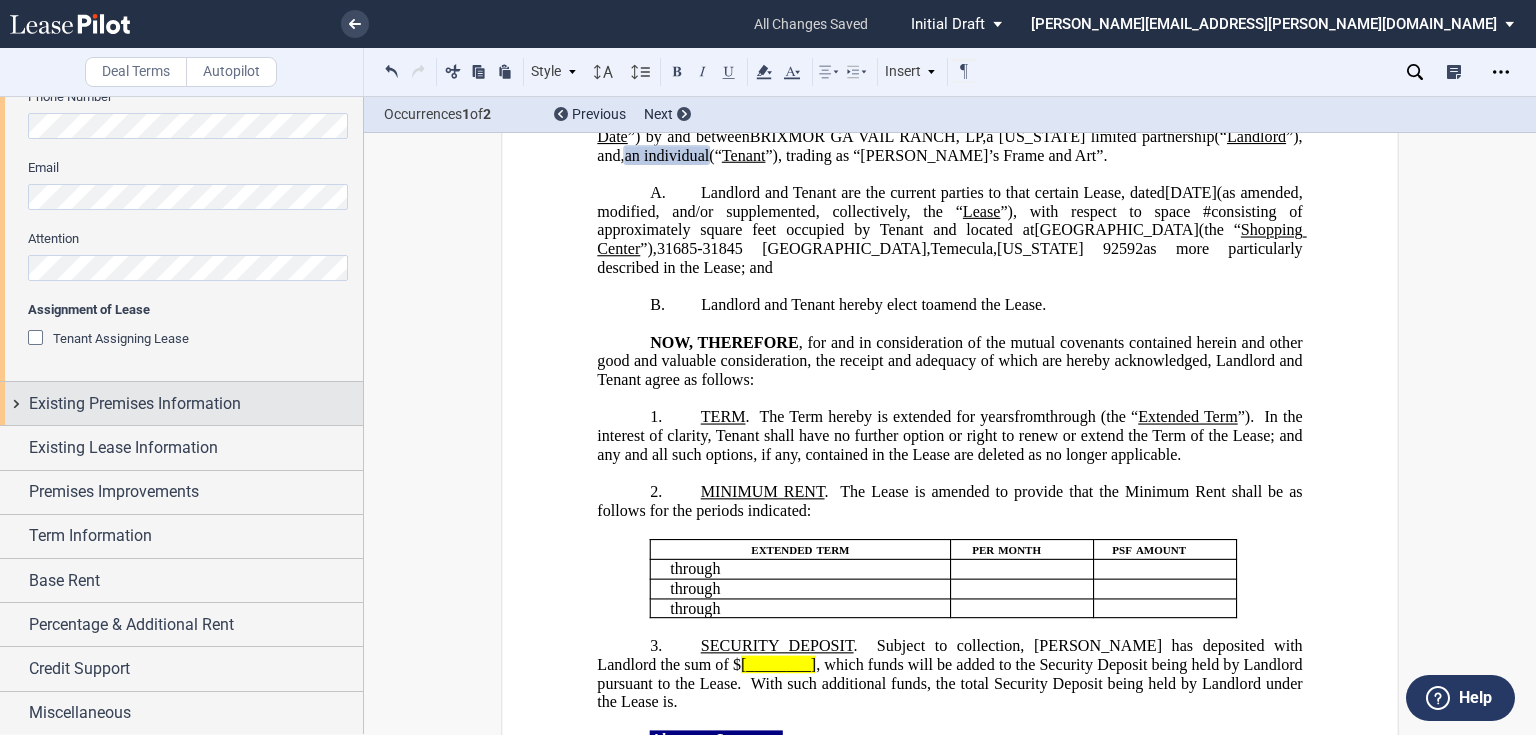 click on "Existing Premises Information" at bounding box center (181, 403) 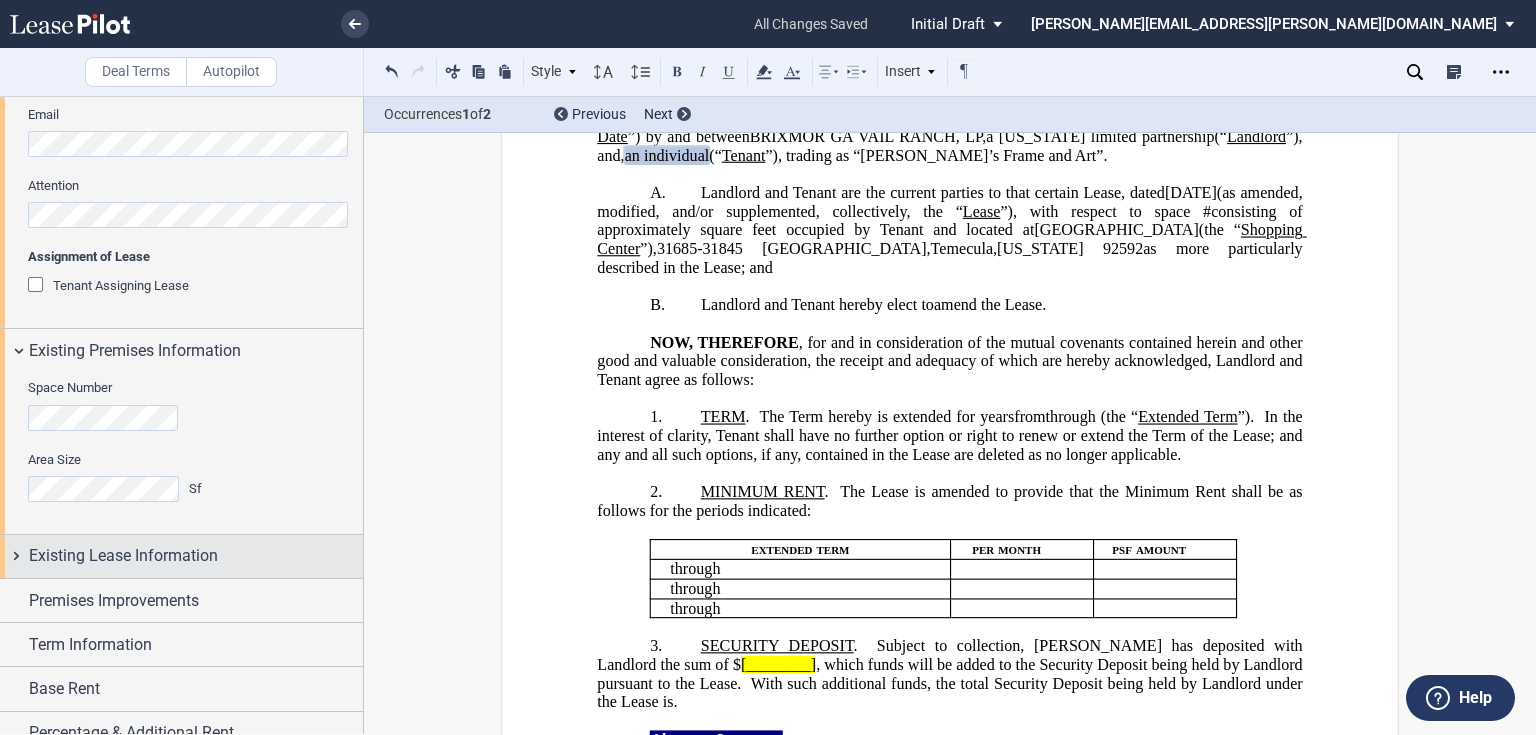 scroll, scrollTop: 579, scrollLeft: 0, axis: vertical 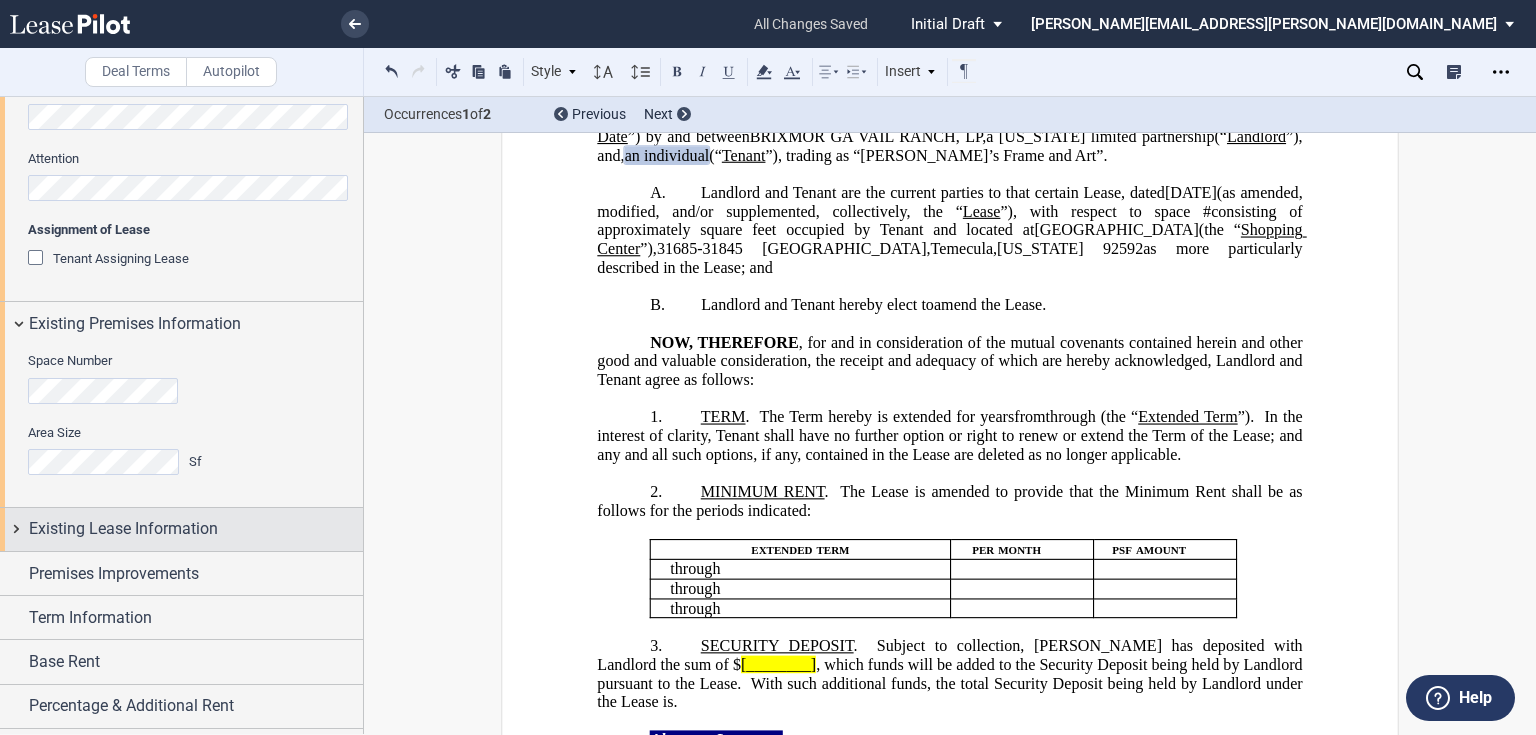 click on "Existing Lease Information" at bounding box center [123, 529] 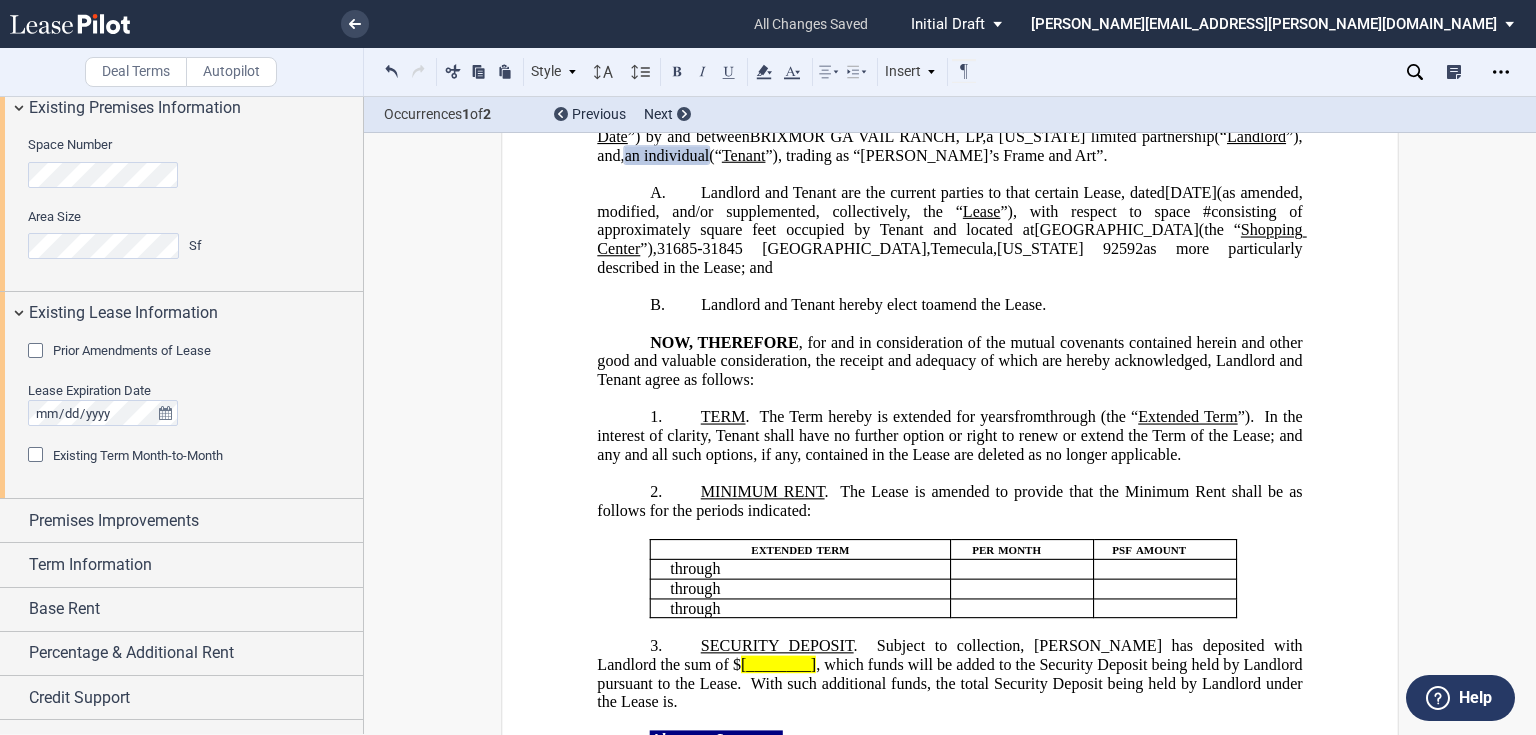 scroll, scrollTop: 819, scrollLeft: 0, axis: vertical 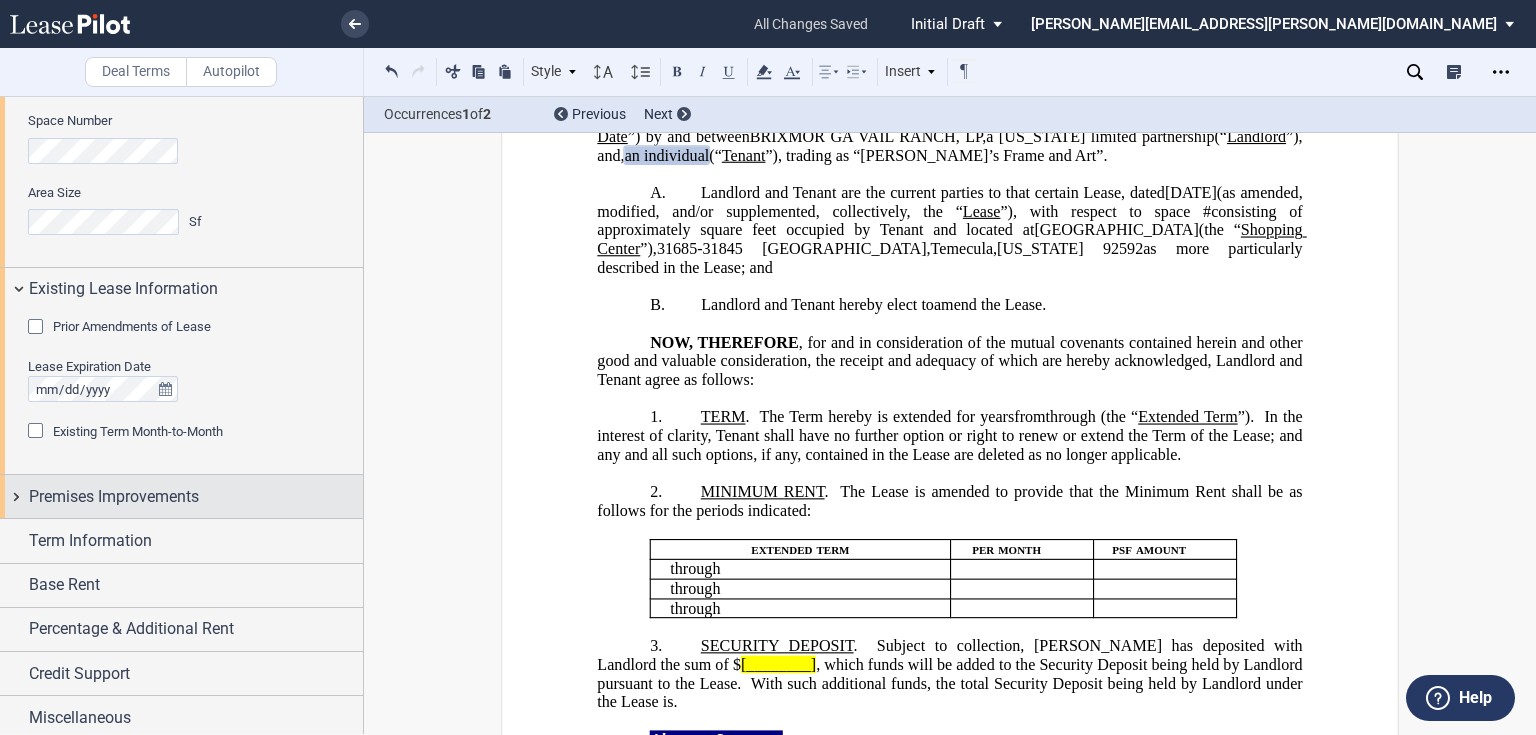 click on "Premises Improvements" at bounding box center [114, 497] 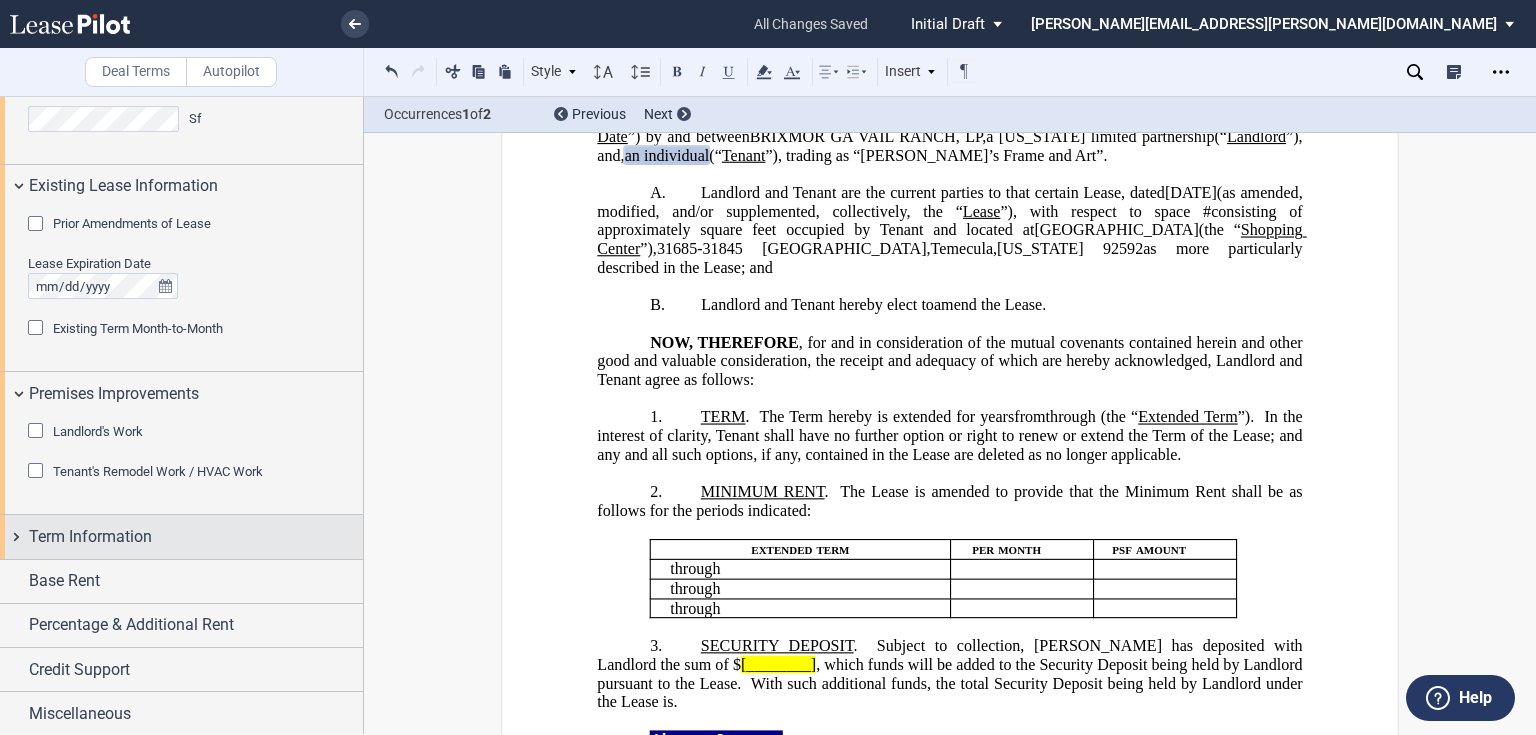 click on "Term Information" at bounding box center [181, 536] 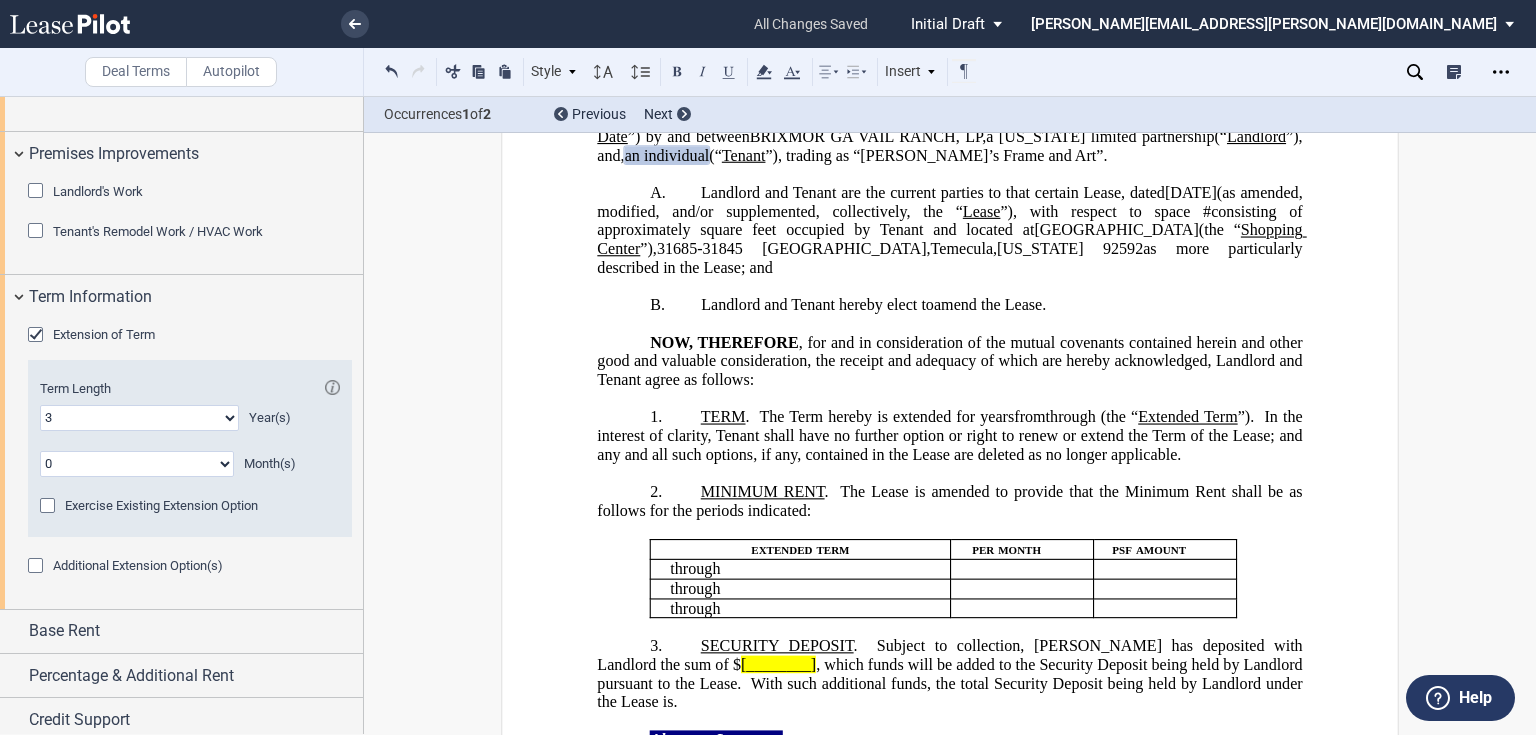 click 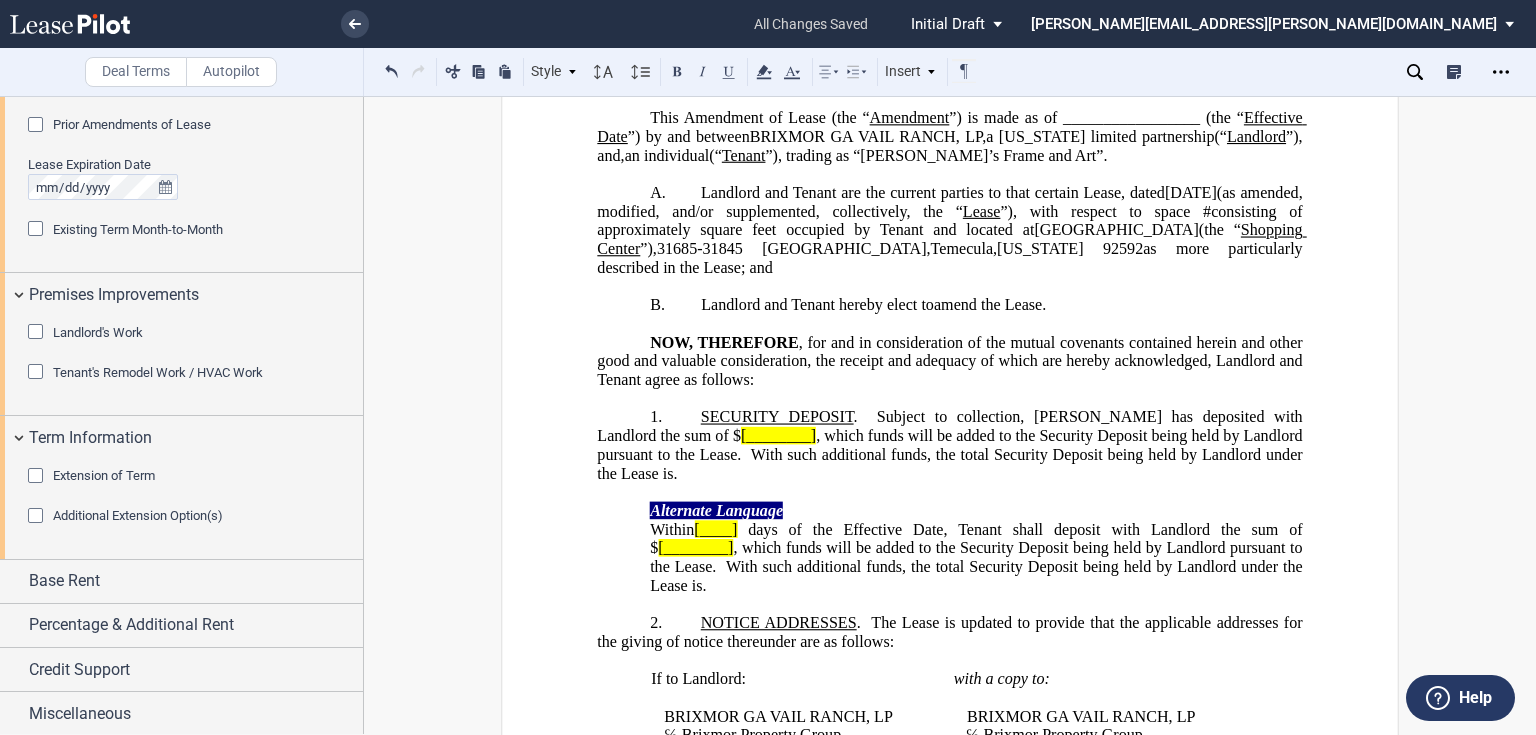 click on ", which funds will be added to the Security Deposit being held by Landlord pursuant to the Lease." 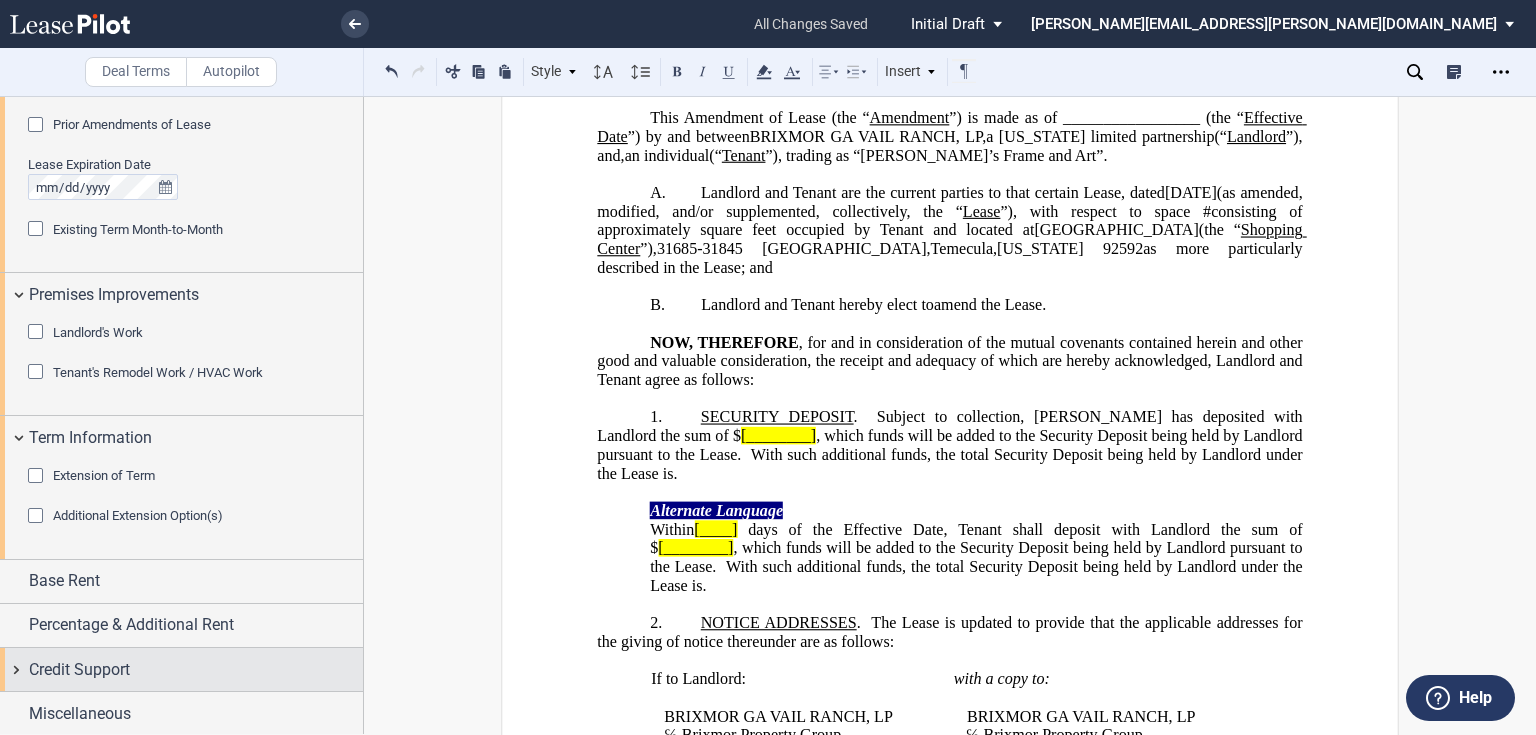 click on "Credit Support" at bounding box center [196, 670] 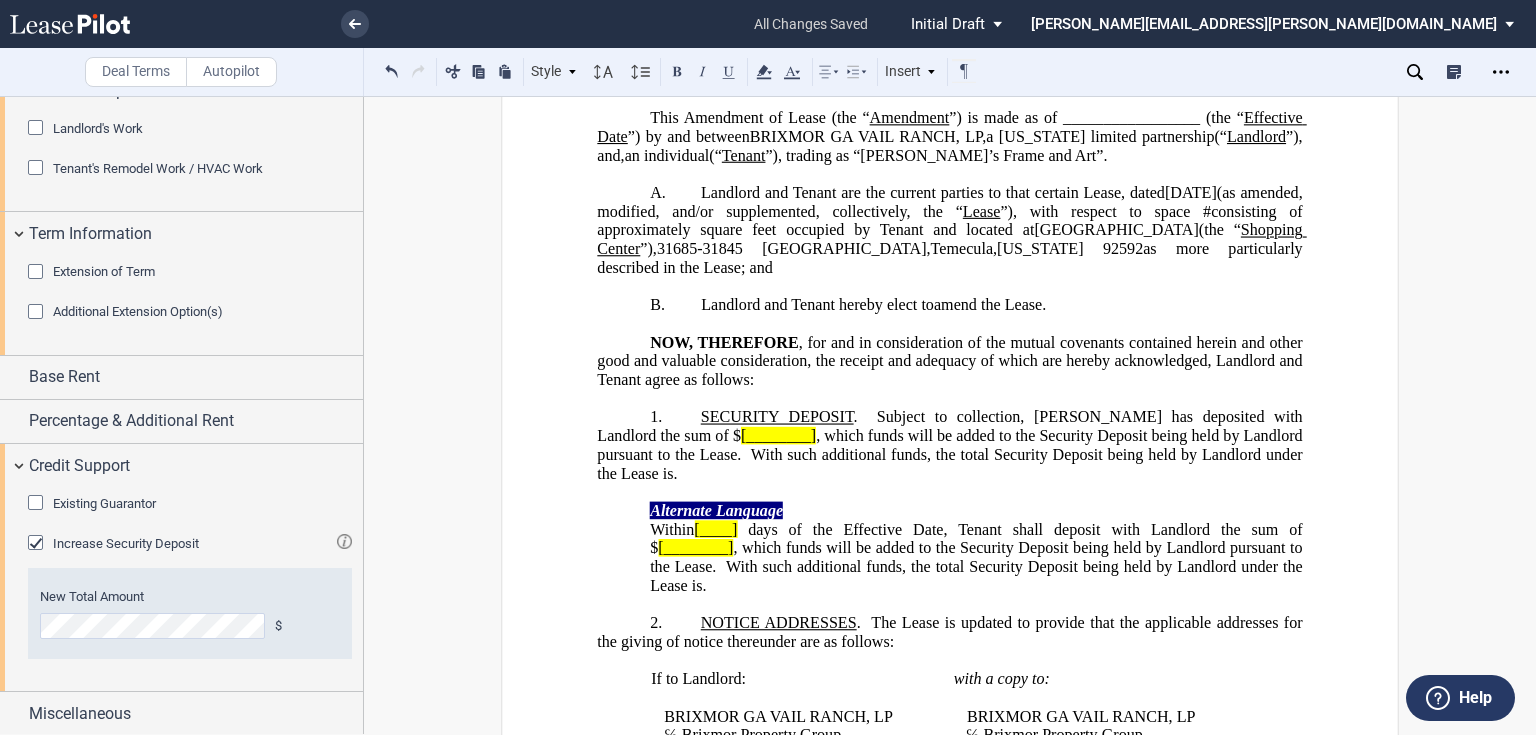 click on "Increase Security Deposit" 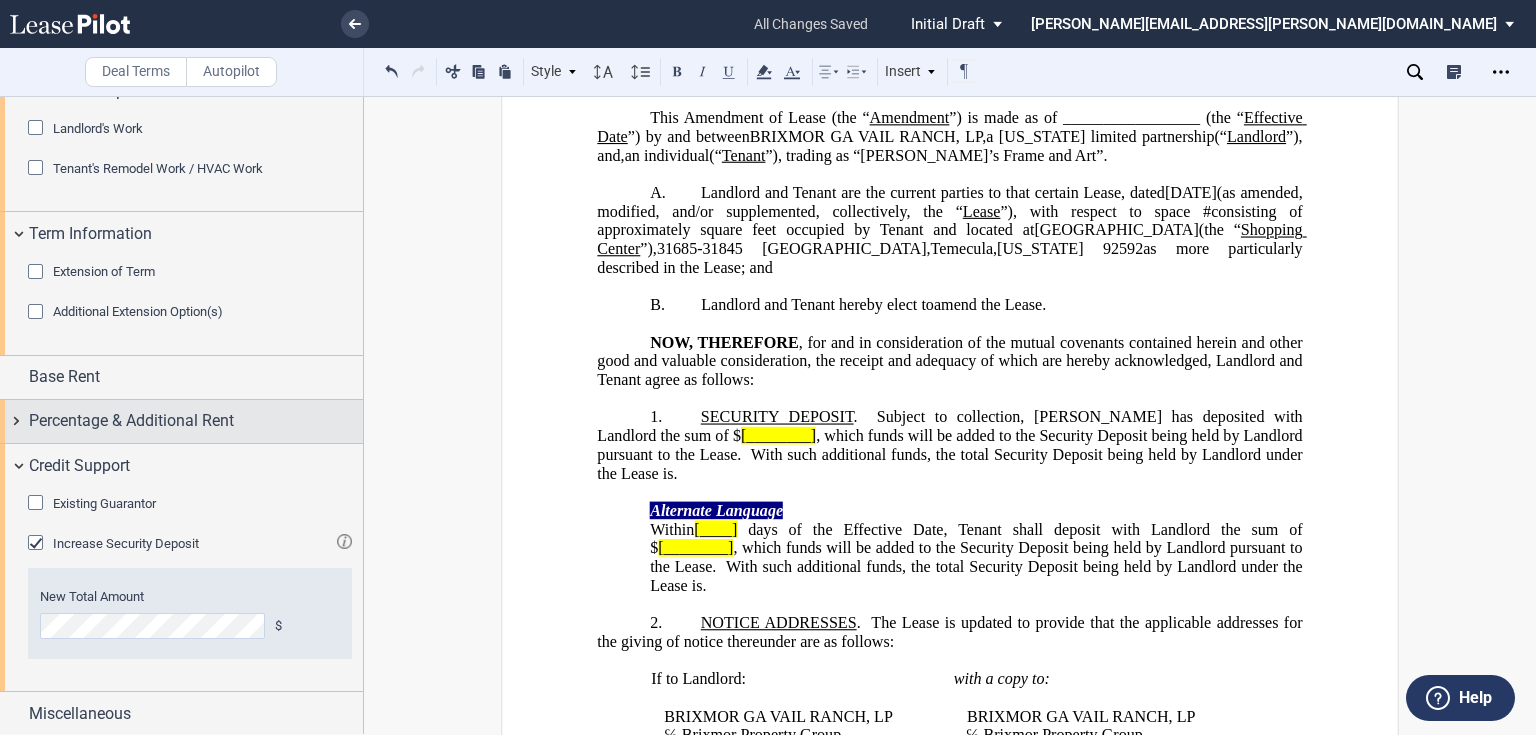 scroll, scrollTop: 1120, scrollLeft: 0, axis: vertical 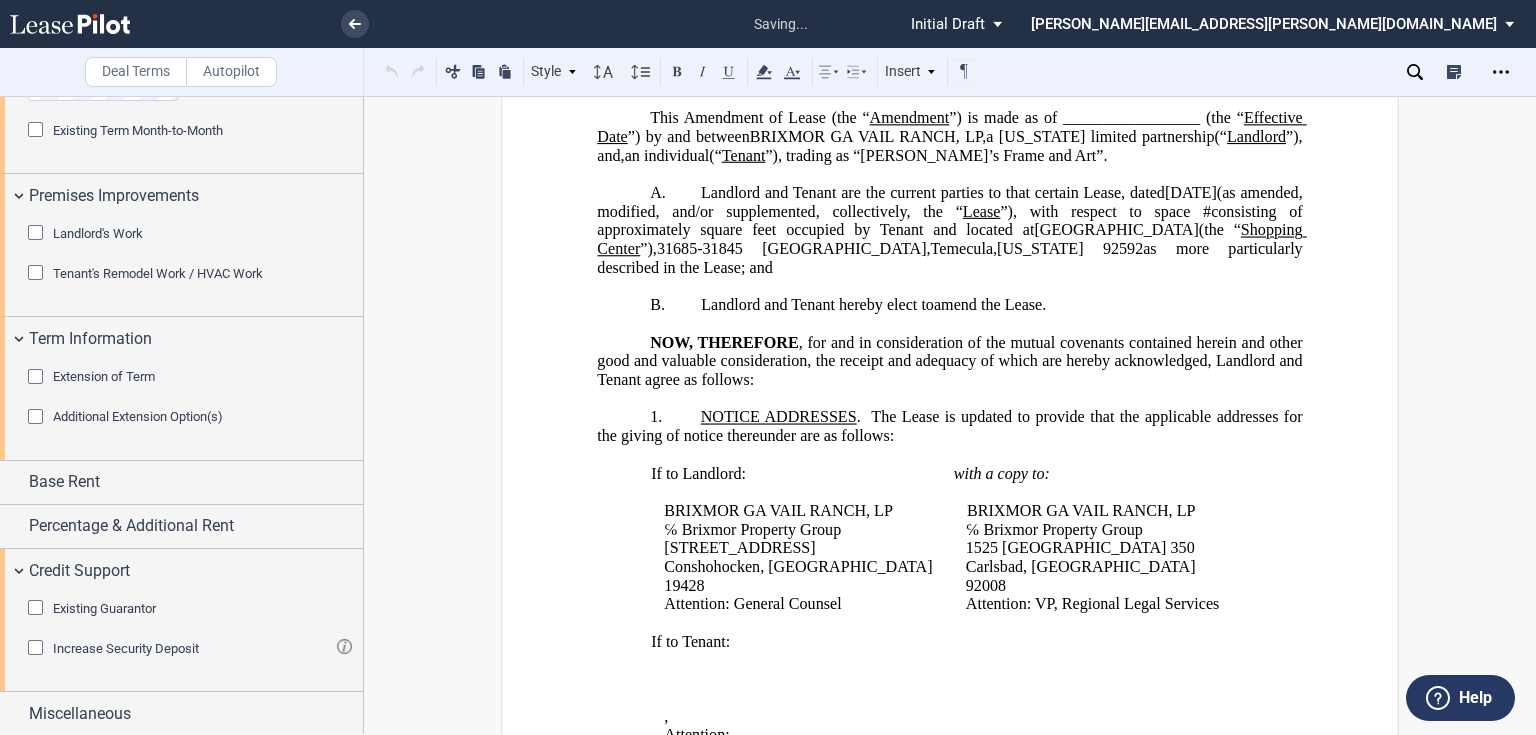 click on "NOTICE ADDRESSES" 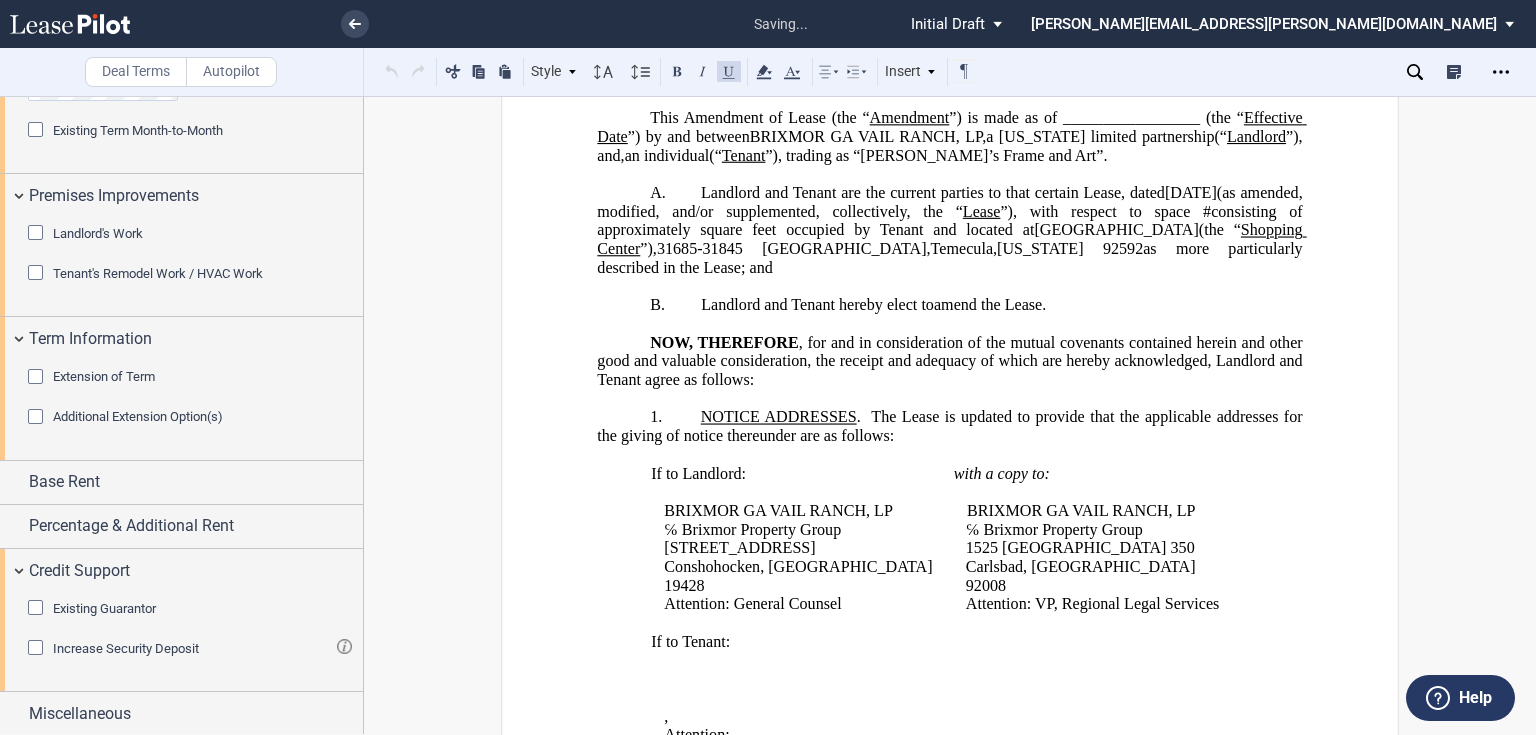 click on "NOTICE ADDRESSES" 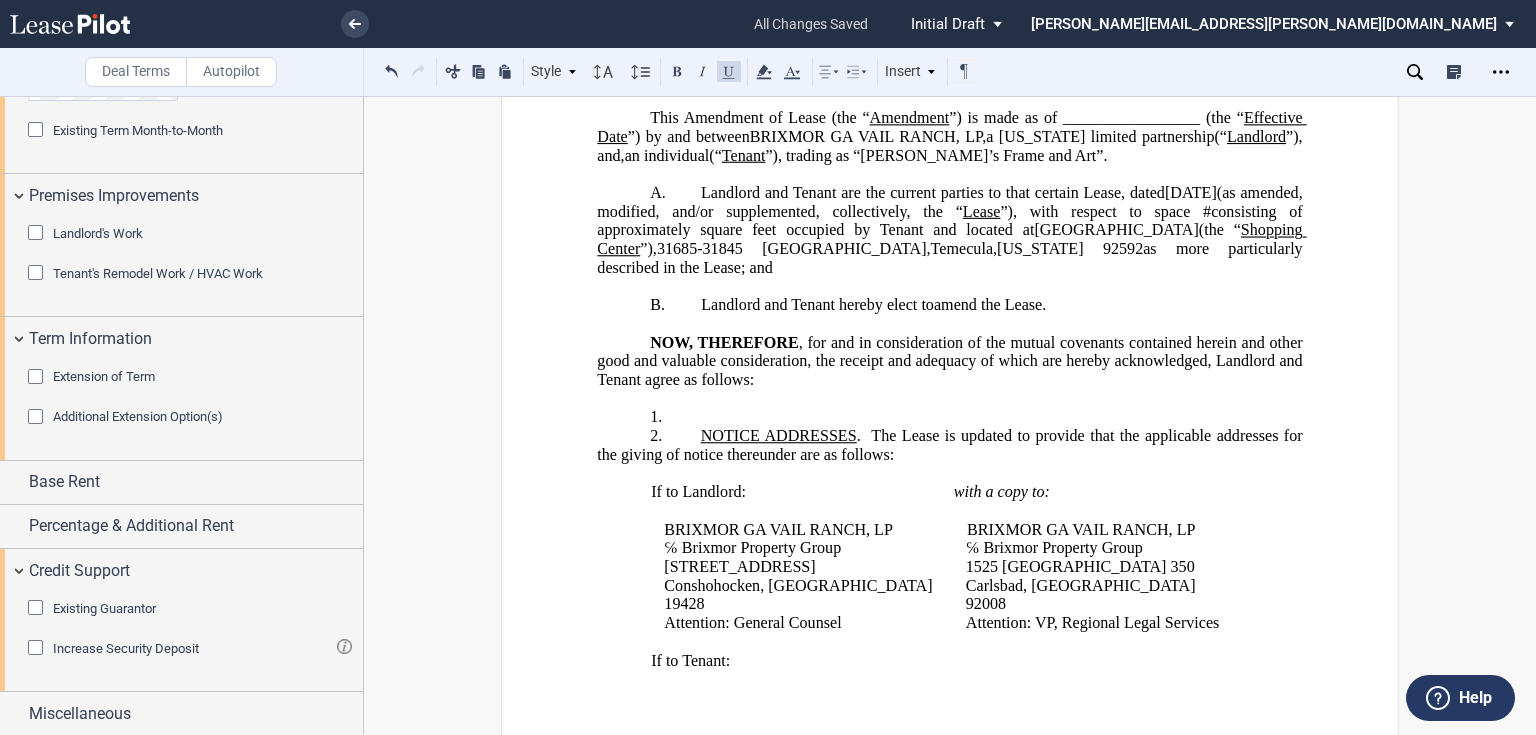 click on "﻿" at bounding box center [795, 511] 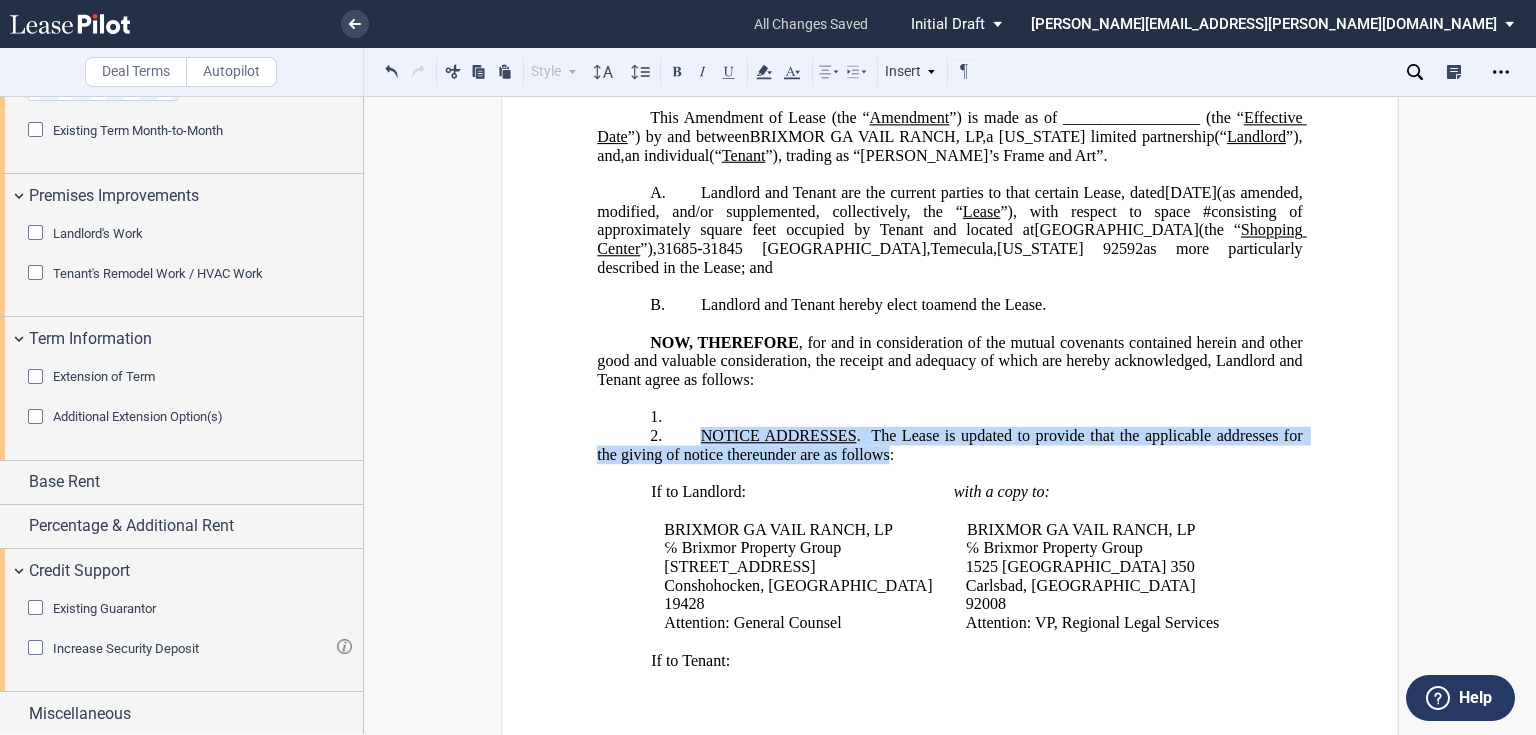 drag, startPoint x: 700, startPoint y: 432, endPoint x: 884, endPoint y: 446, distance: 184.53185 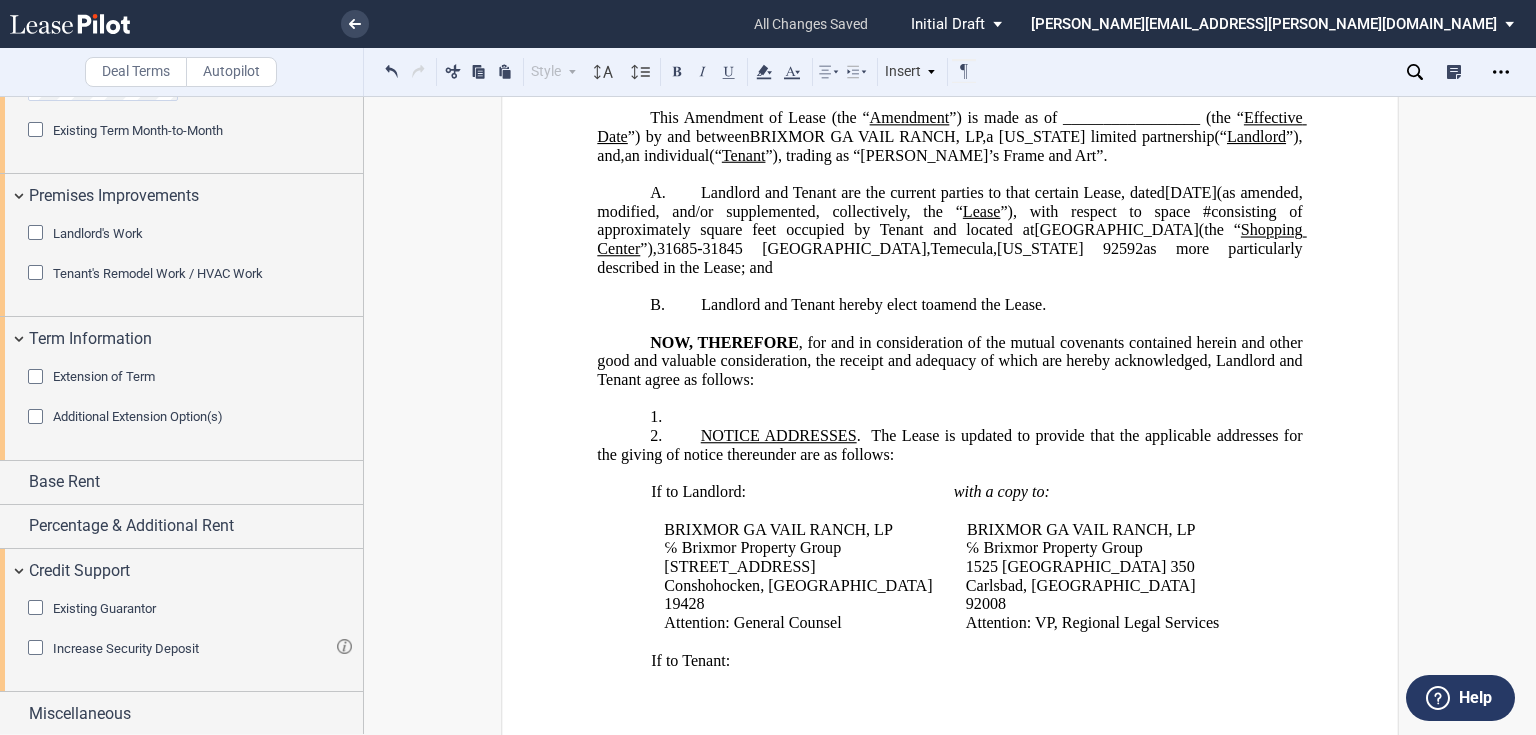 click on "1.                     ﻿" at bounding box center [949, 417] 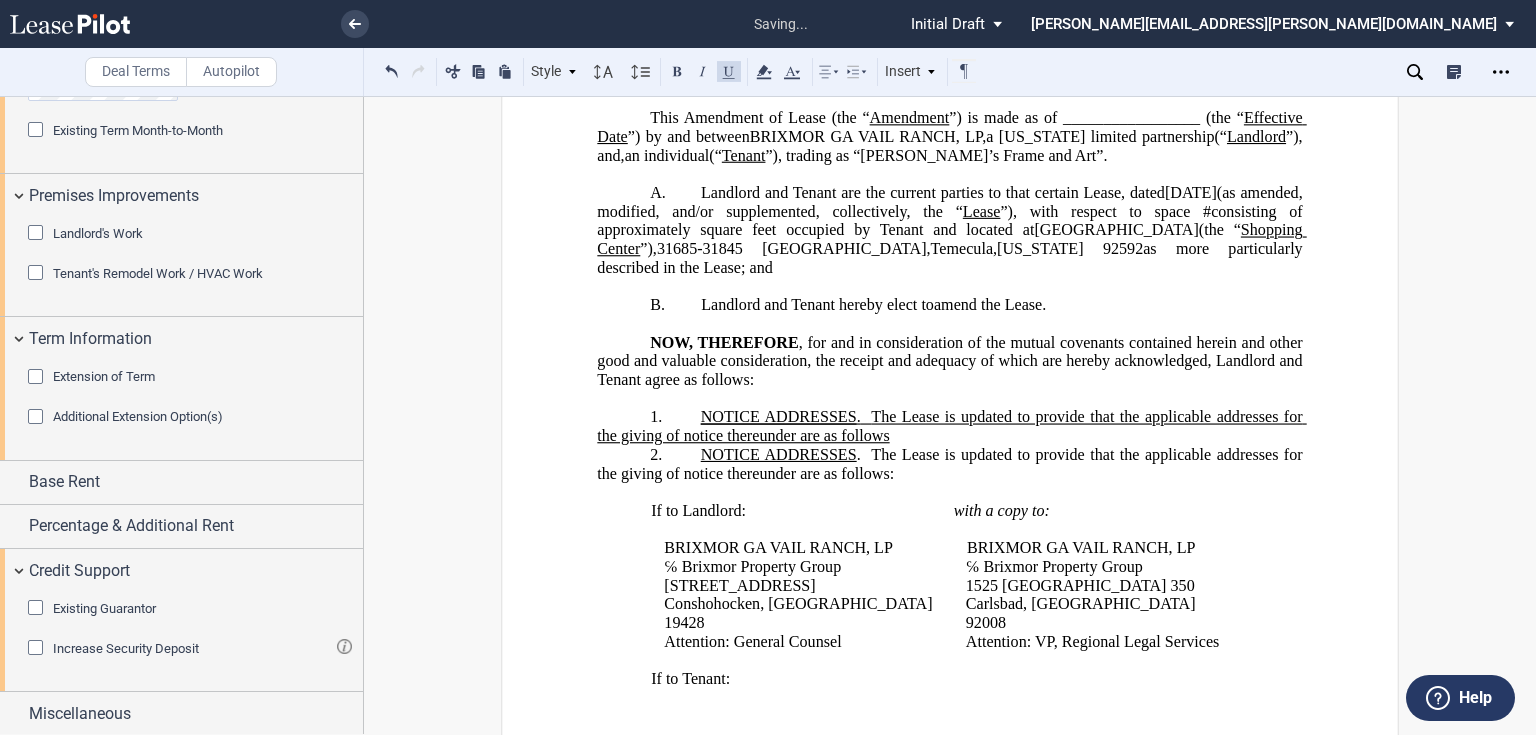 click on "." 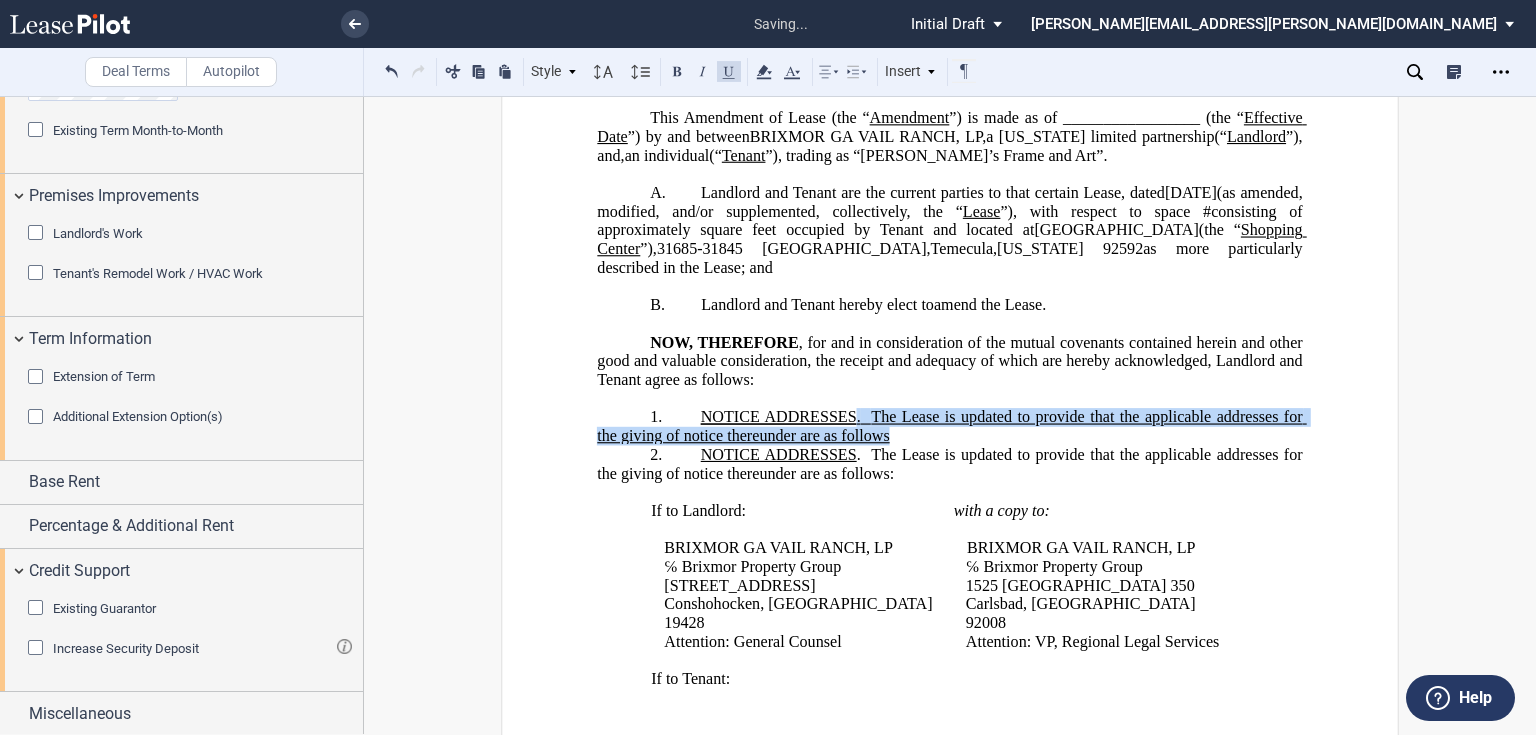 click on "1.                     ﻿ NOTICE ADDRESSES .    The Lease is updated to provide that the applicable addresses for the giving of notice thereunder are as follows" at bounding box center (949, 426) 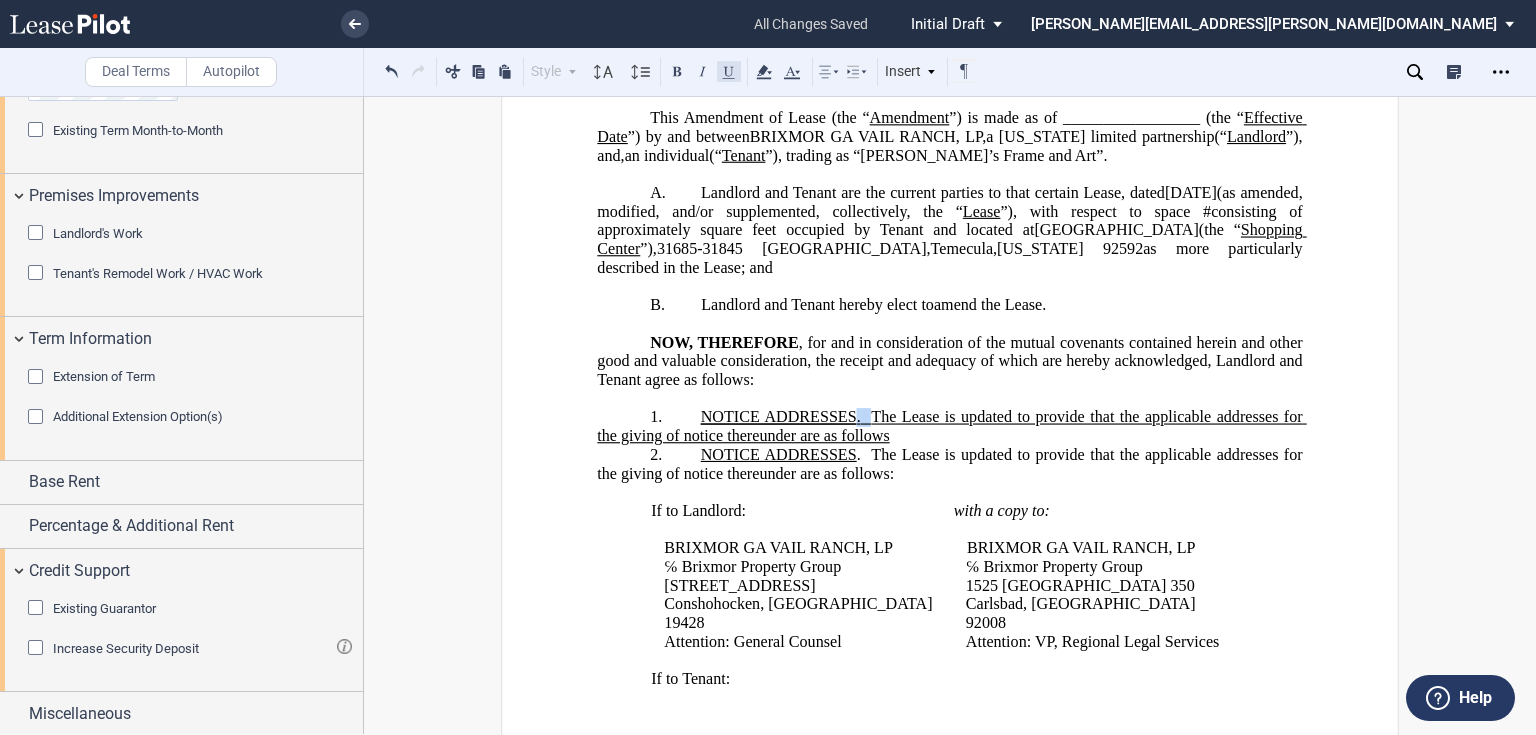 click at bounding box center [729, 71] 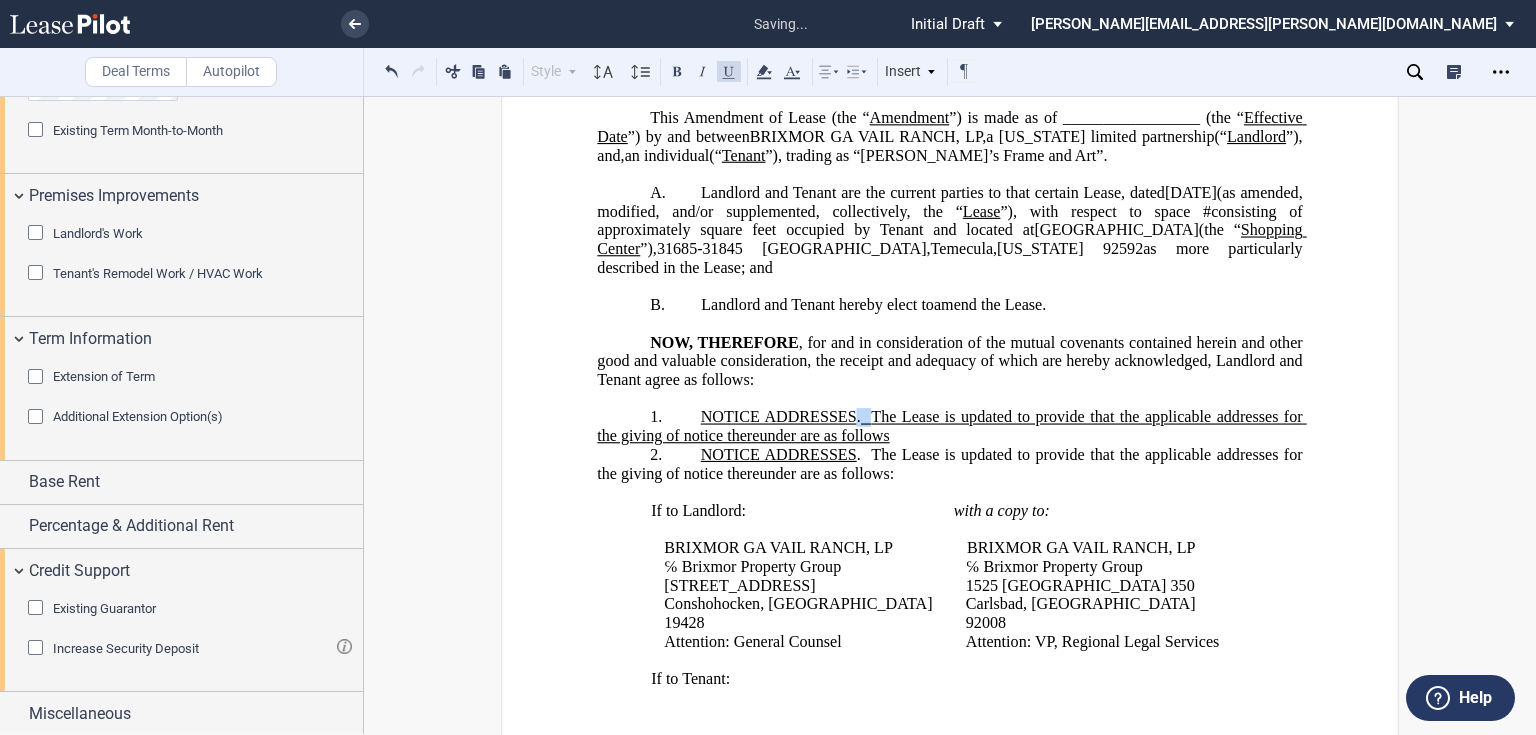 click at bounding box center [729, 71] 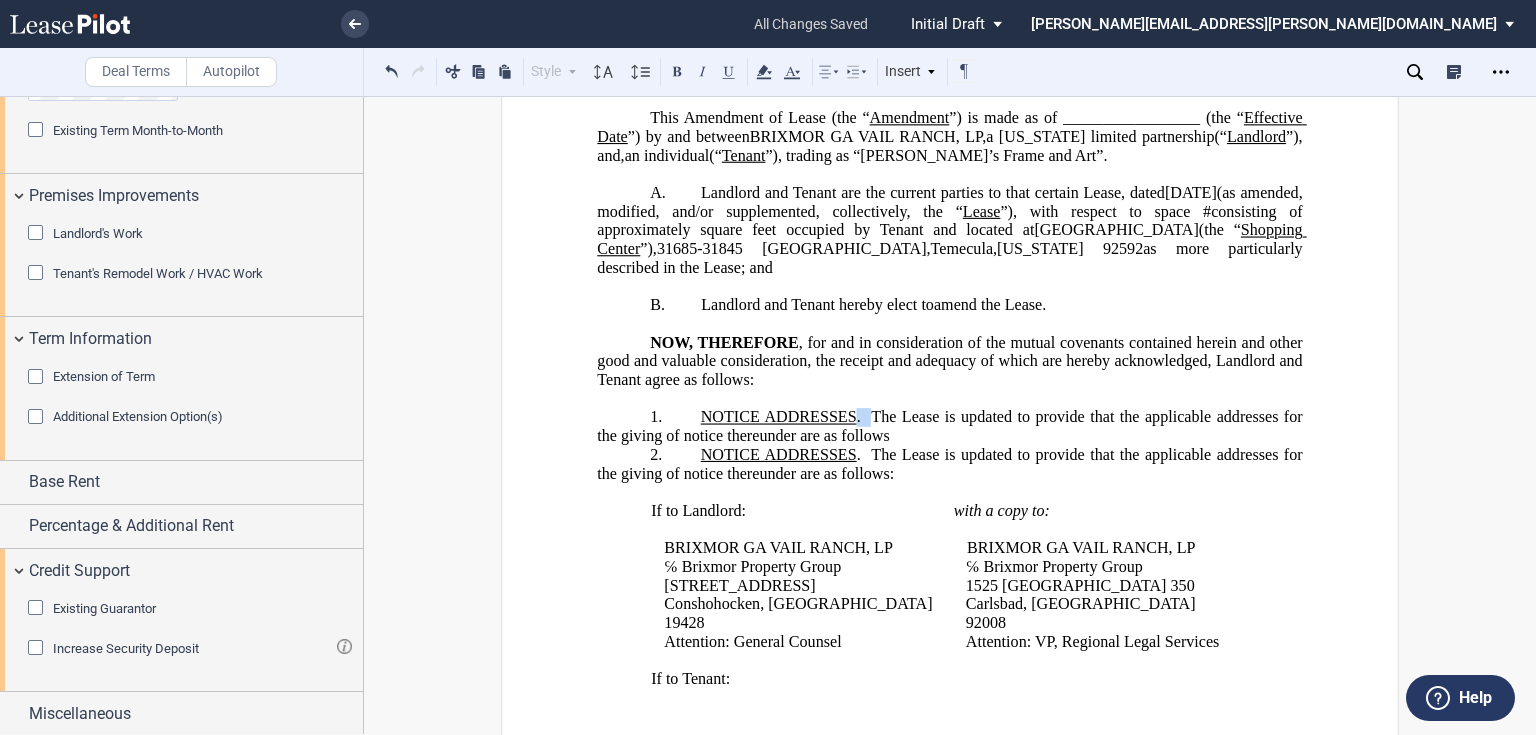 click on "1.                     ﻿ NOTICE ADDRESSES .    The Lease is updated to provide that the applicable addresses for the giving of notice thereunder are as follows" at bounding box center [949, 426] 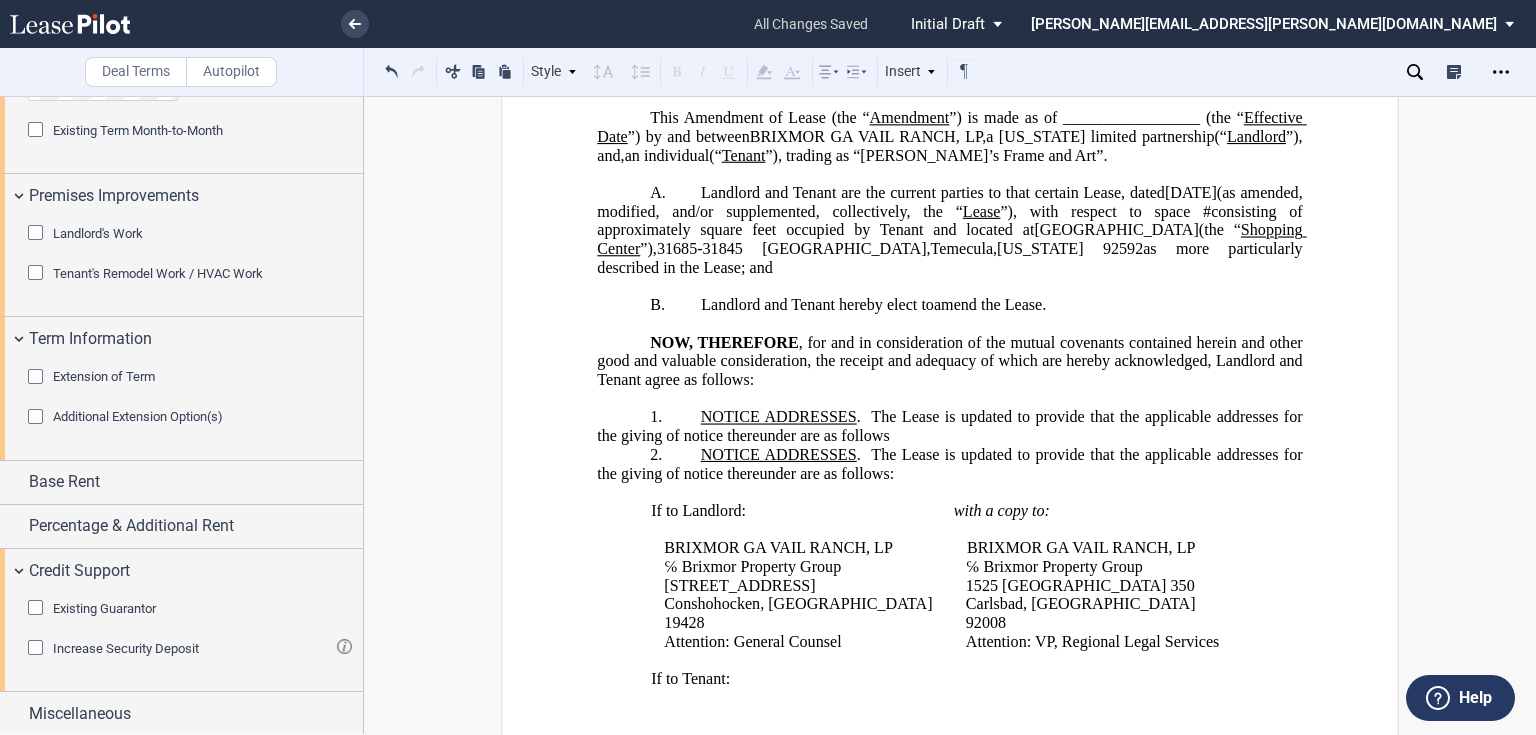 click on "1.                     ﻿ NOTICE ADDRESSES .    The Lease is updated to provide that the applicable addresses for the giving of notice thereunder are as follows" at bounding box center [949, 426] 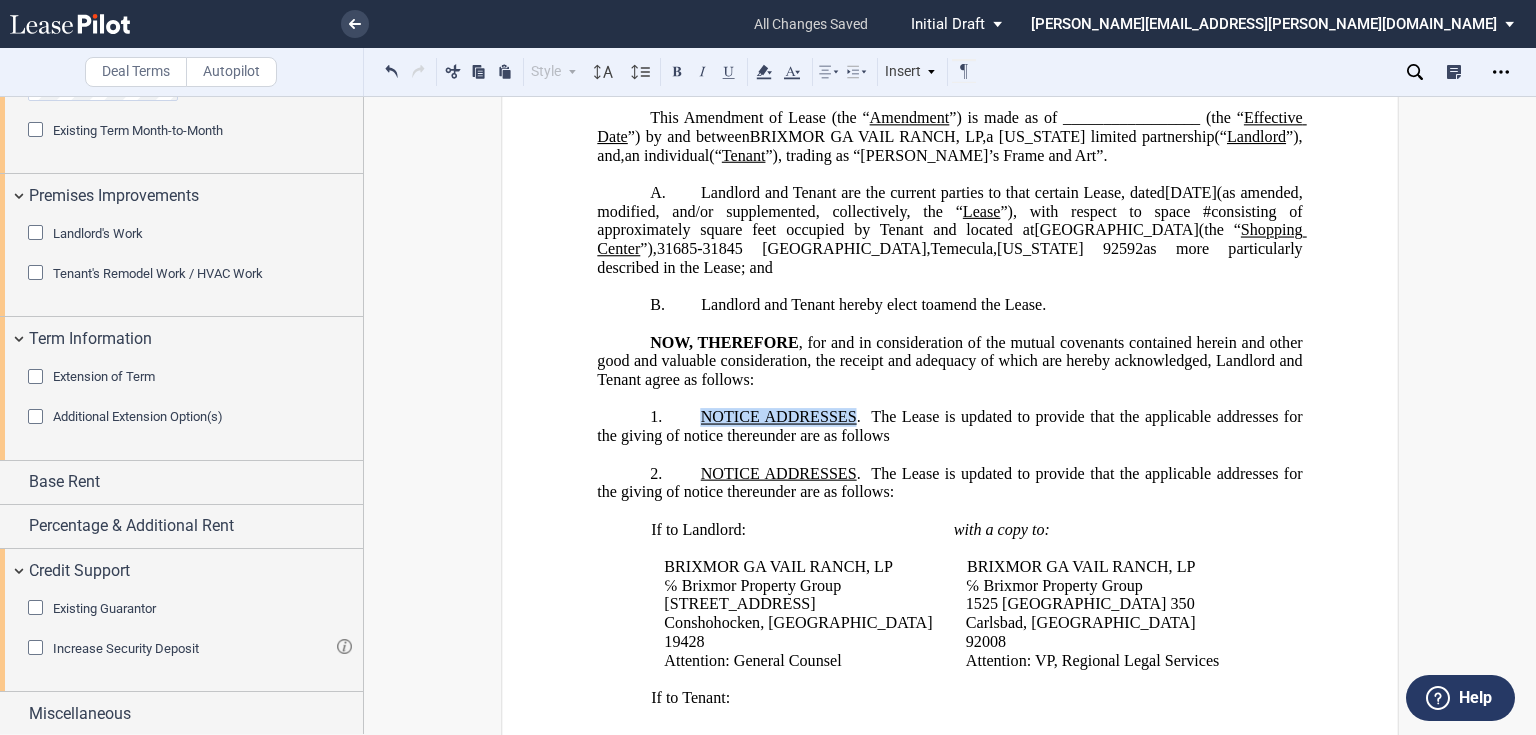 drag, startPoint x: 696, startPoint y: 408, endPoint x: 848, endPoint y: 412, distance: 152.05263 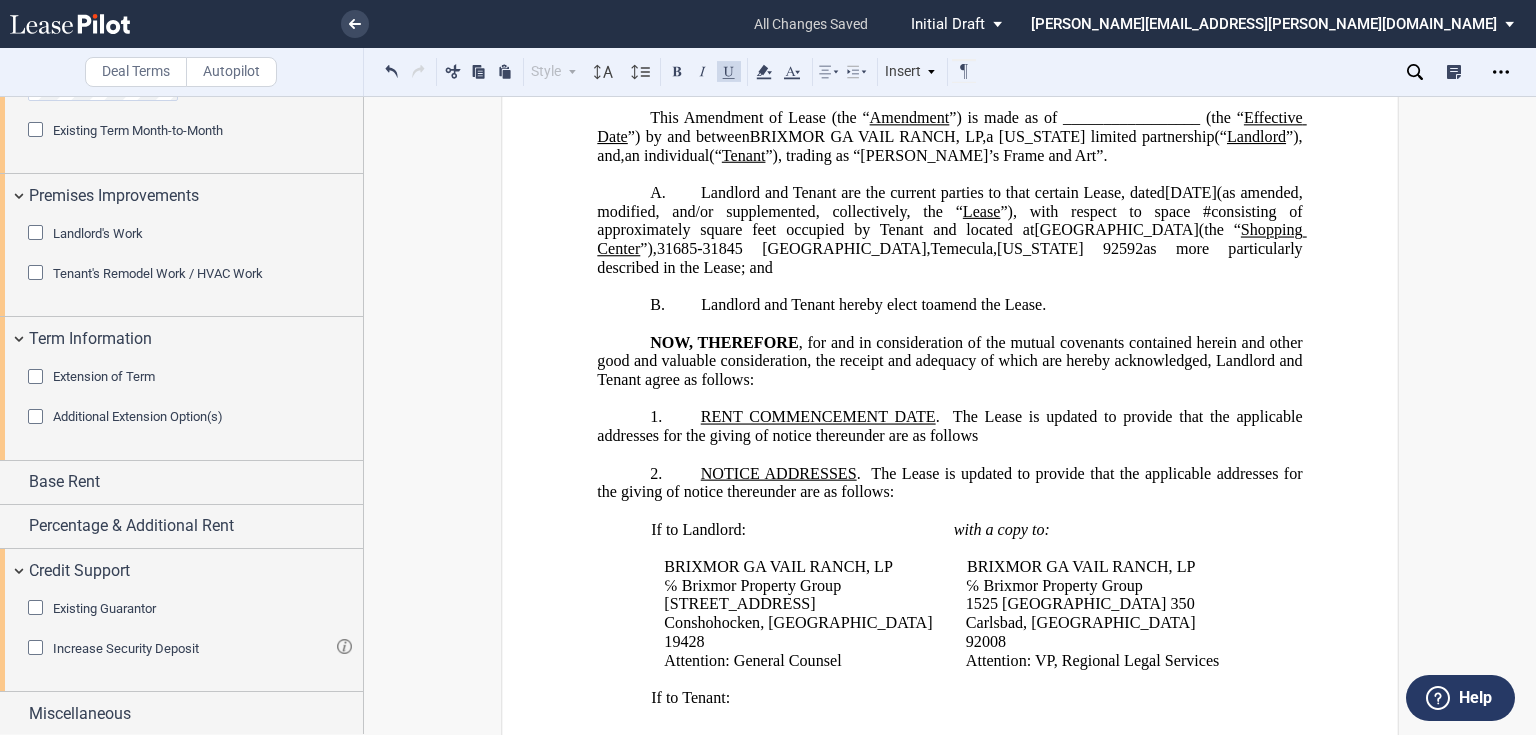 click on "The Lease is updated to provide that the applicable addresses for the giving of notice thereunder are as follows" 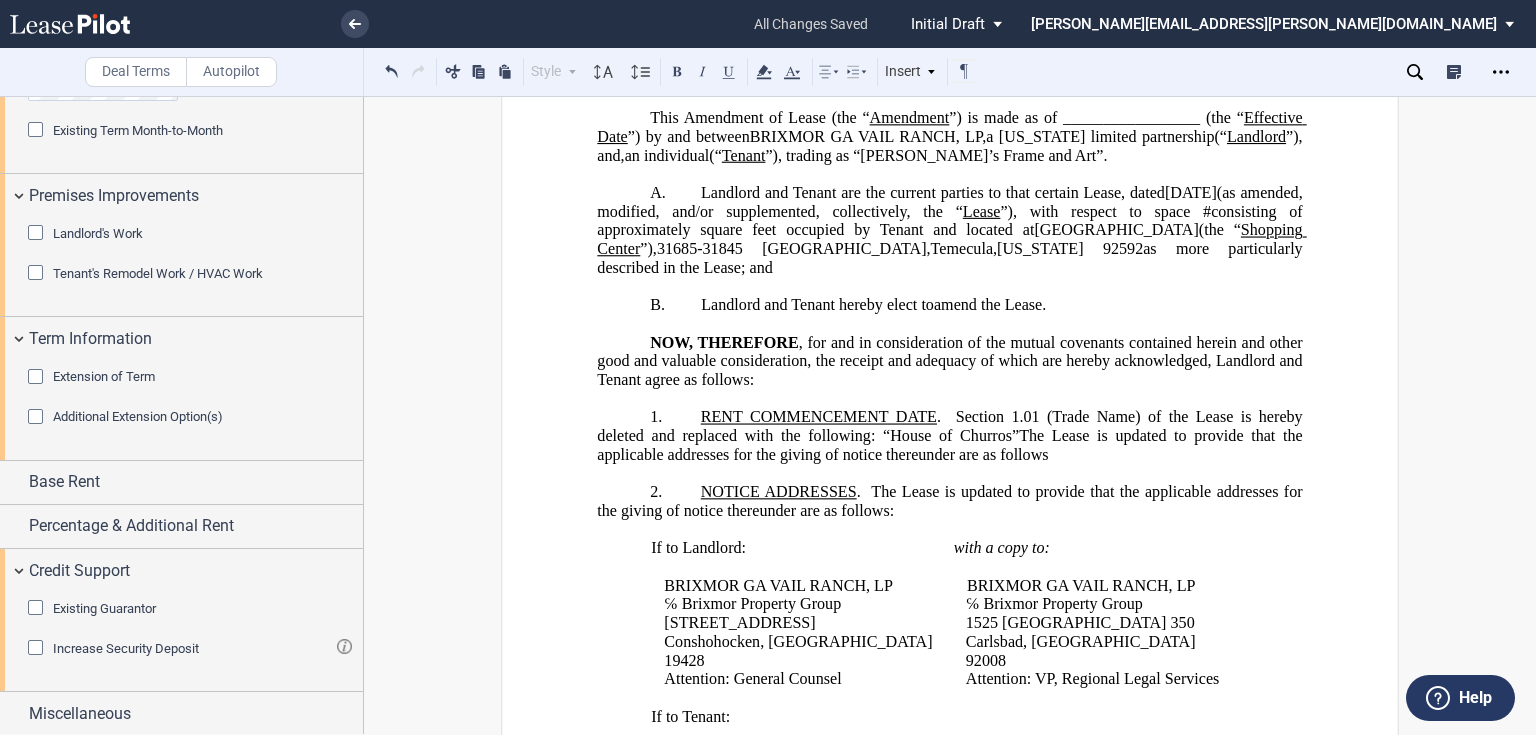 click on "Section 1.01 ( Trade Name ) of the Lease is hereby deleted and replaced with the following: “House of Churros”" 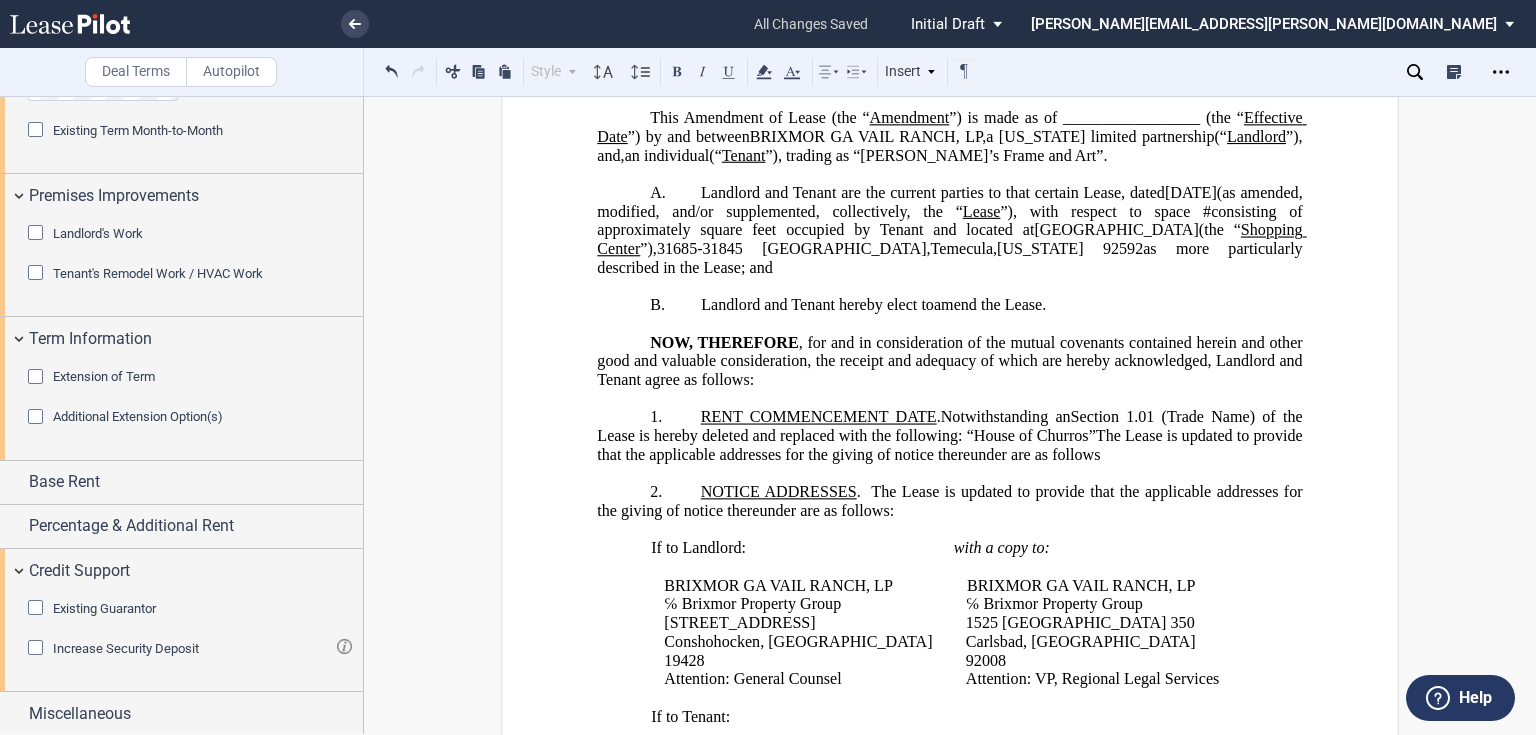 click on "Section 1.01 ( Trade Name ) of the Lease is hereby deleted and replaced with the following: “House of Churros”" 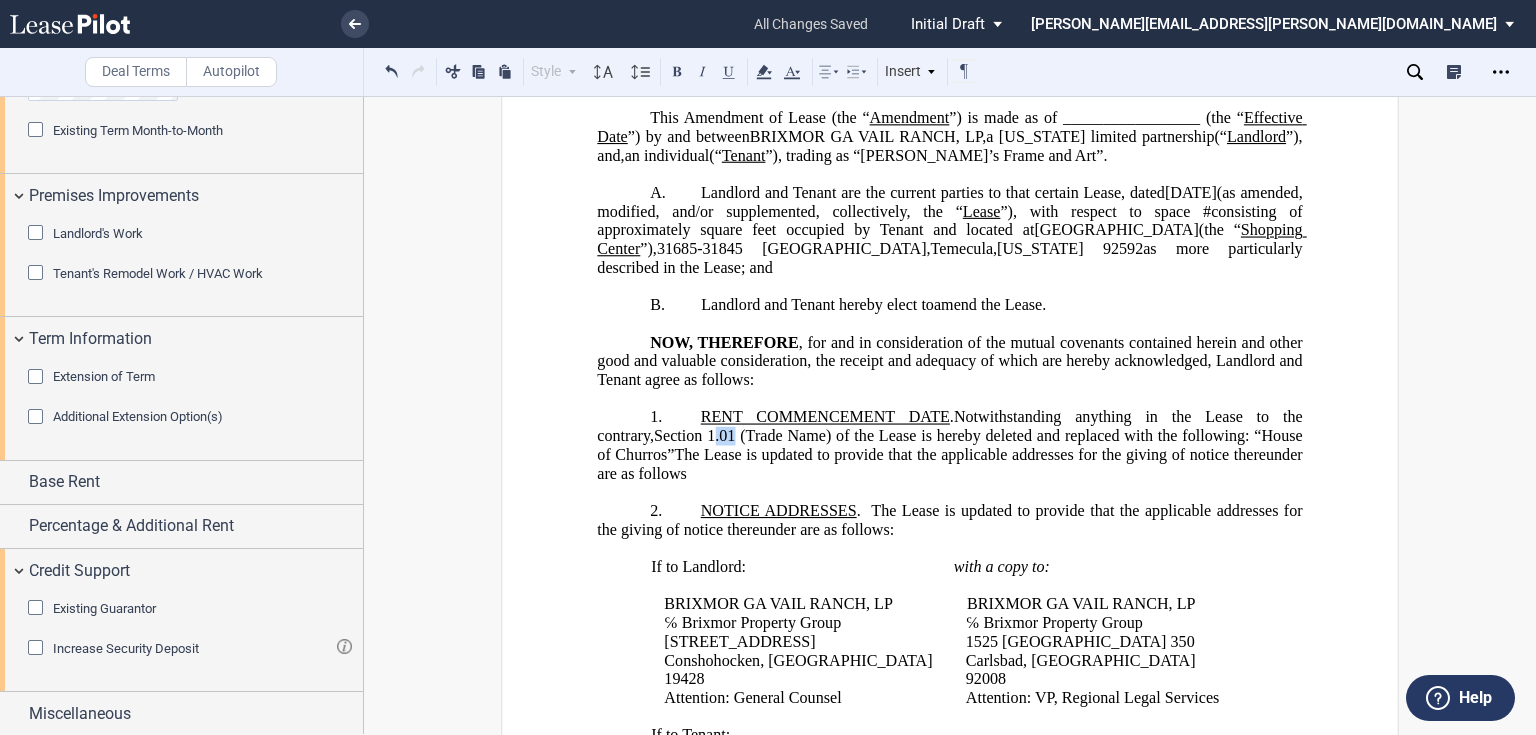 drag, startPoint x: 655, startPoint y: 431, endPoint x: 673, endPoint y: 428, distance: 18.248287 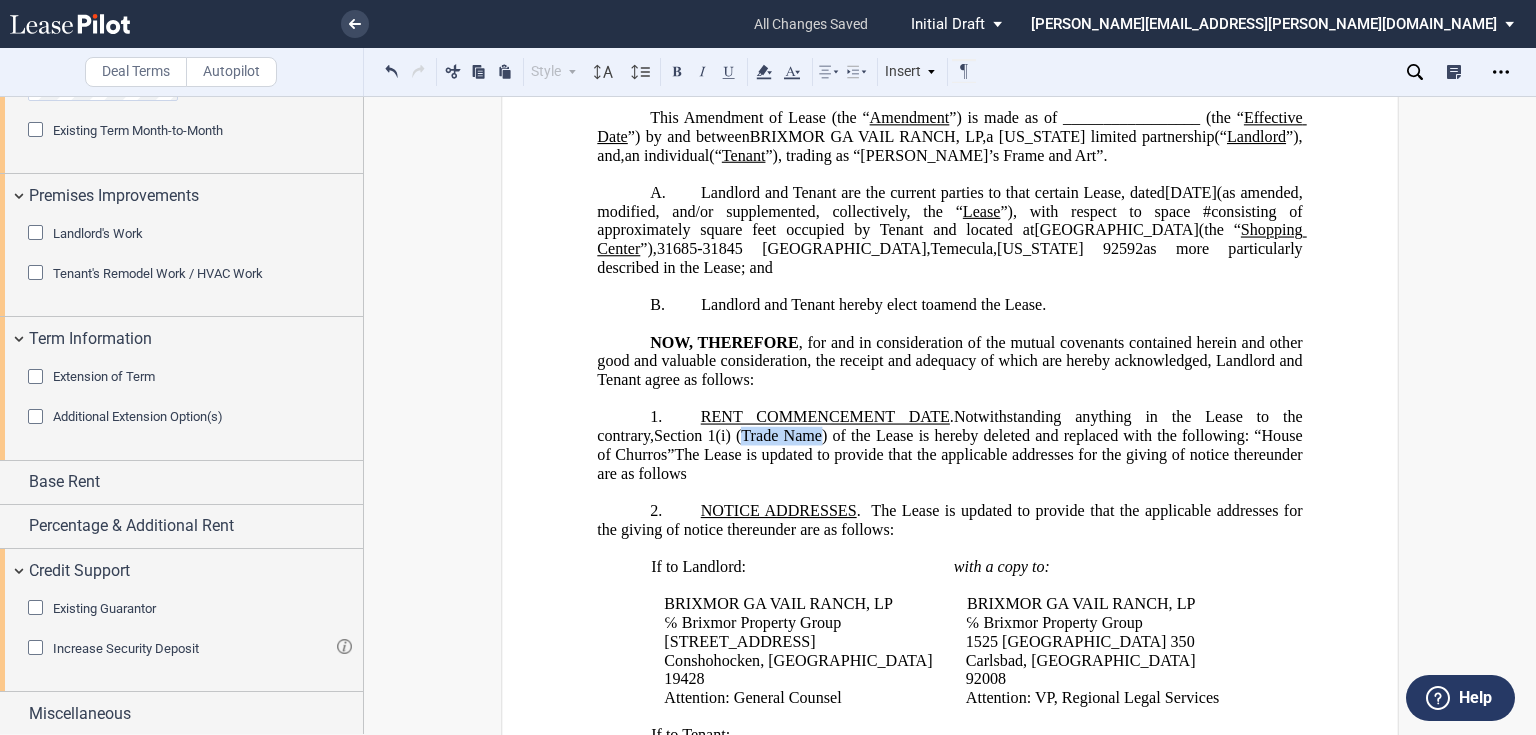 drag, startPoint x: 685, startPoint y: 432, endPoint x: 769, endPoint y: 432, distance: 84 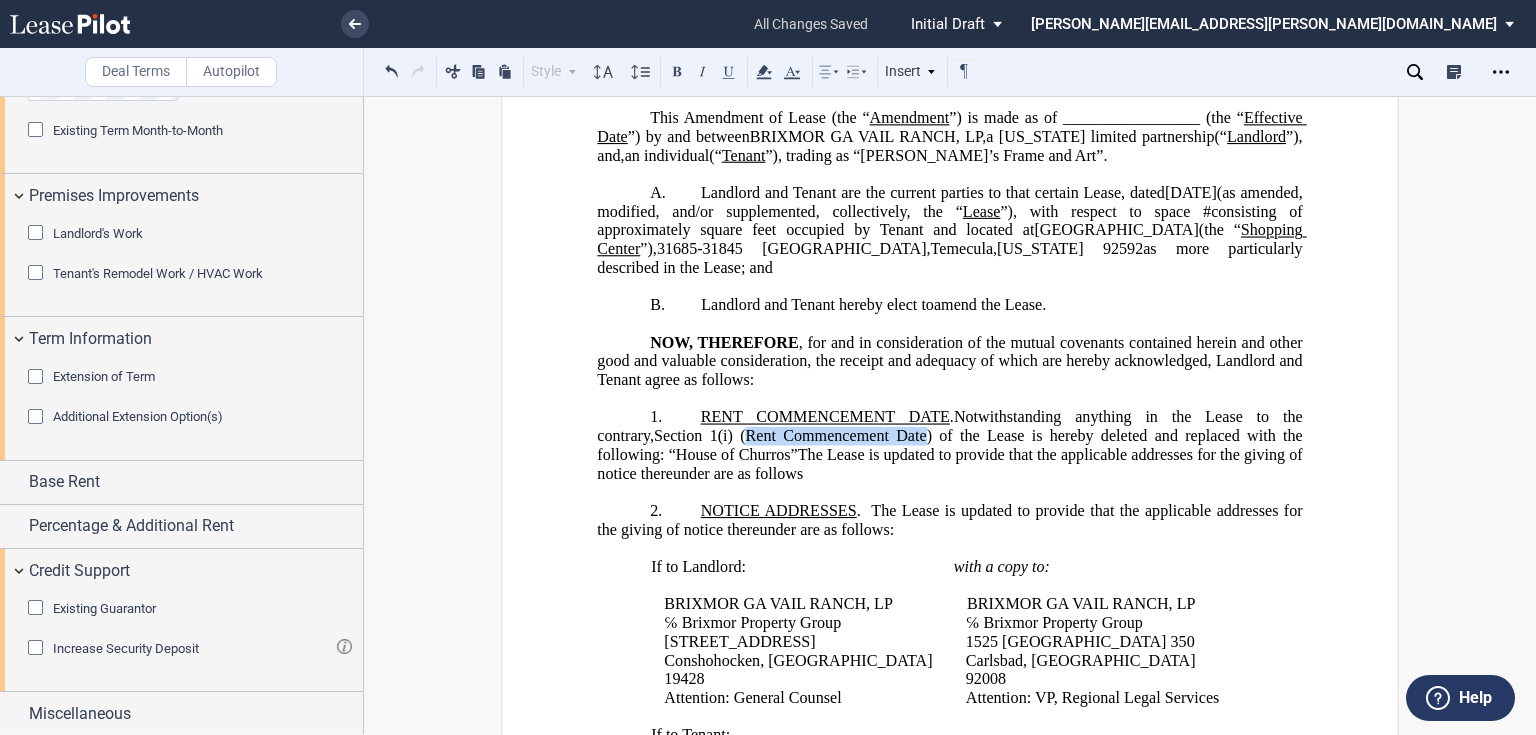 click on "Rent Commencement Date" 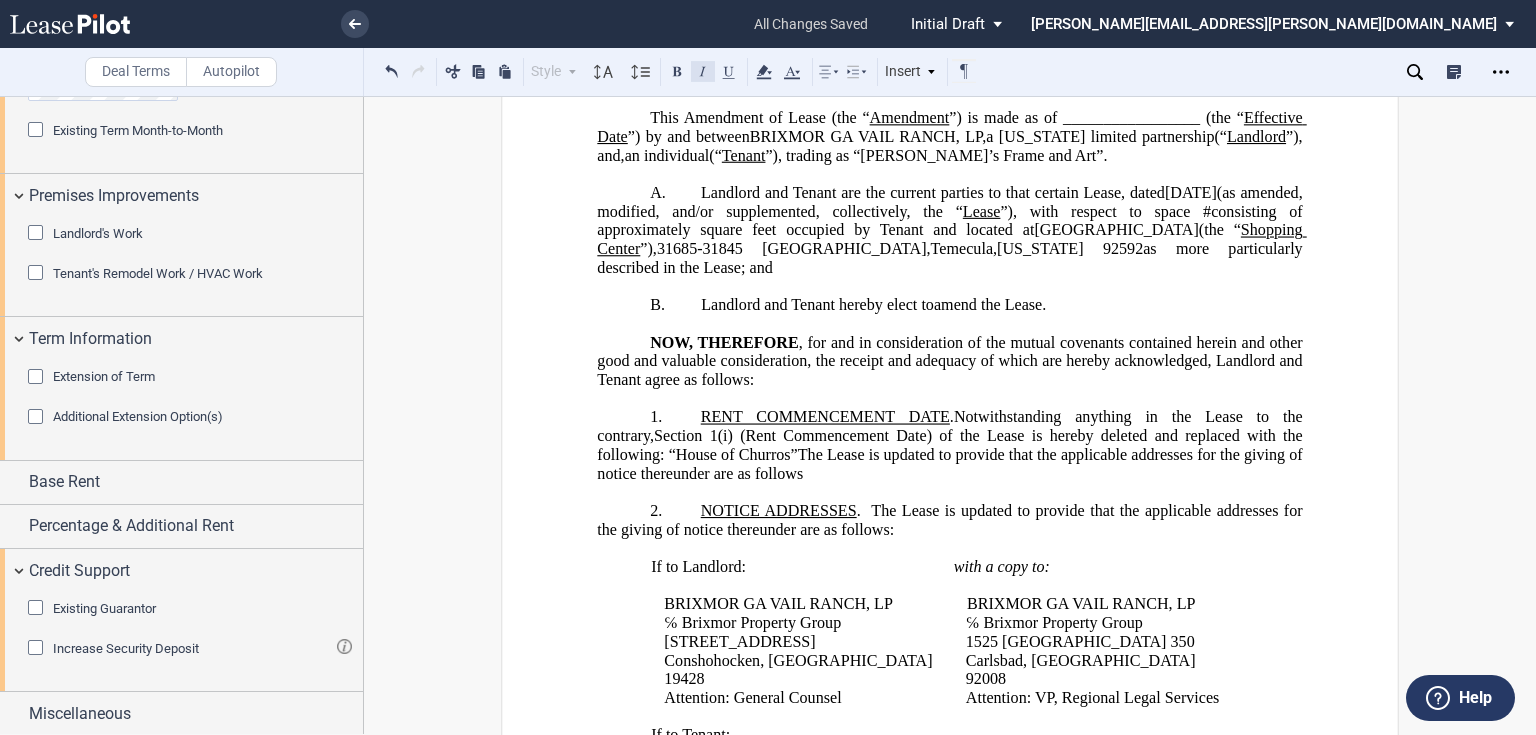 click at bounding box center [703, 71] 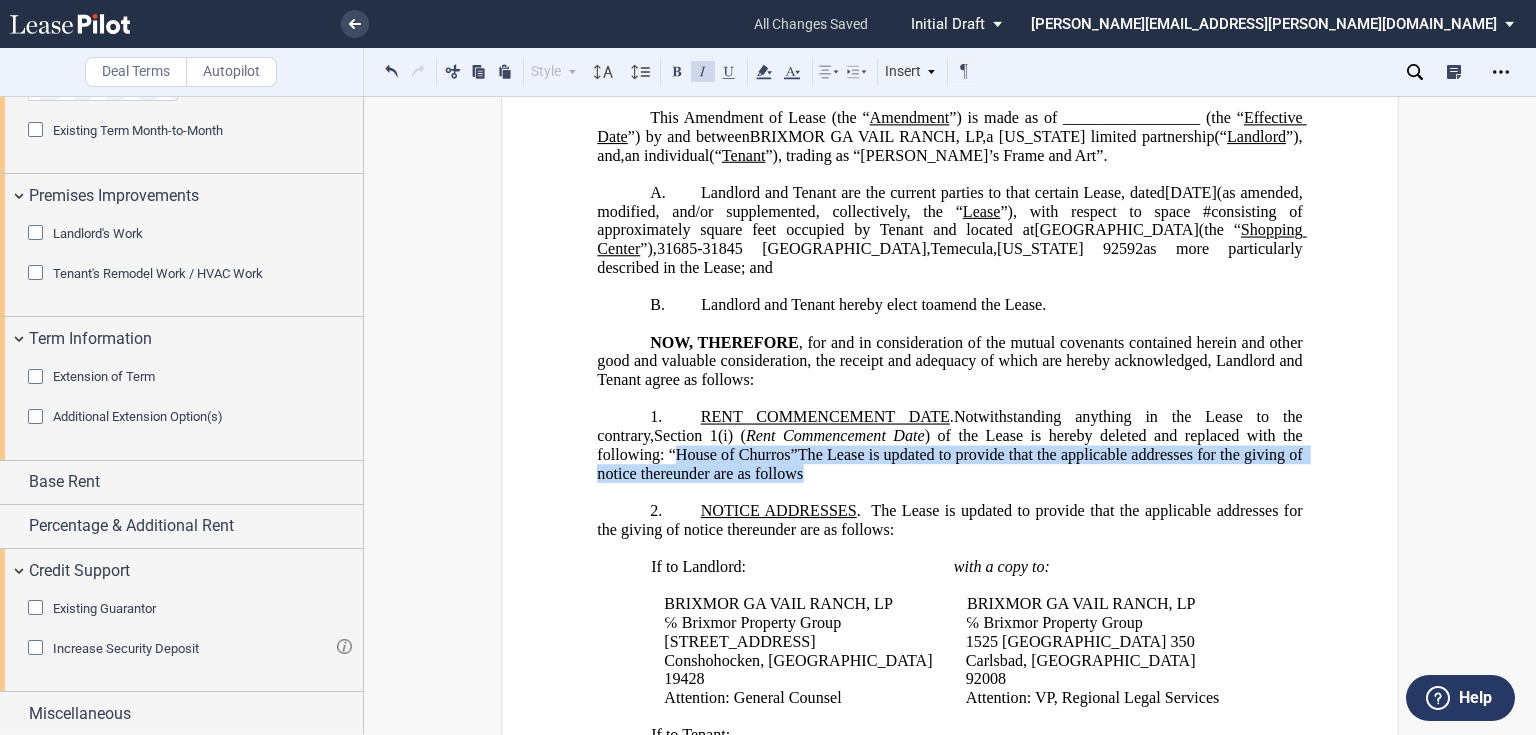 drag, startPoint x: 600, startPoint y: 453, endPoint x: 754, endPoint y: 466, distance: 154.54773 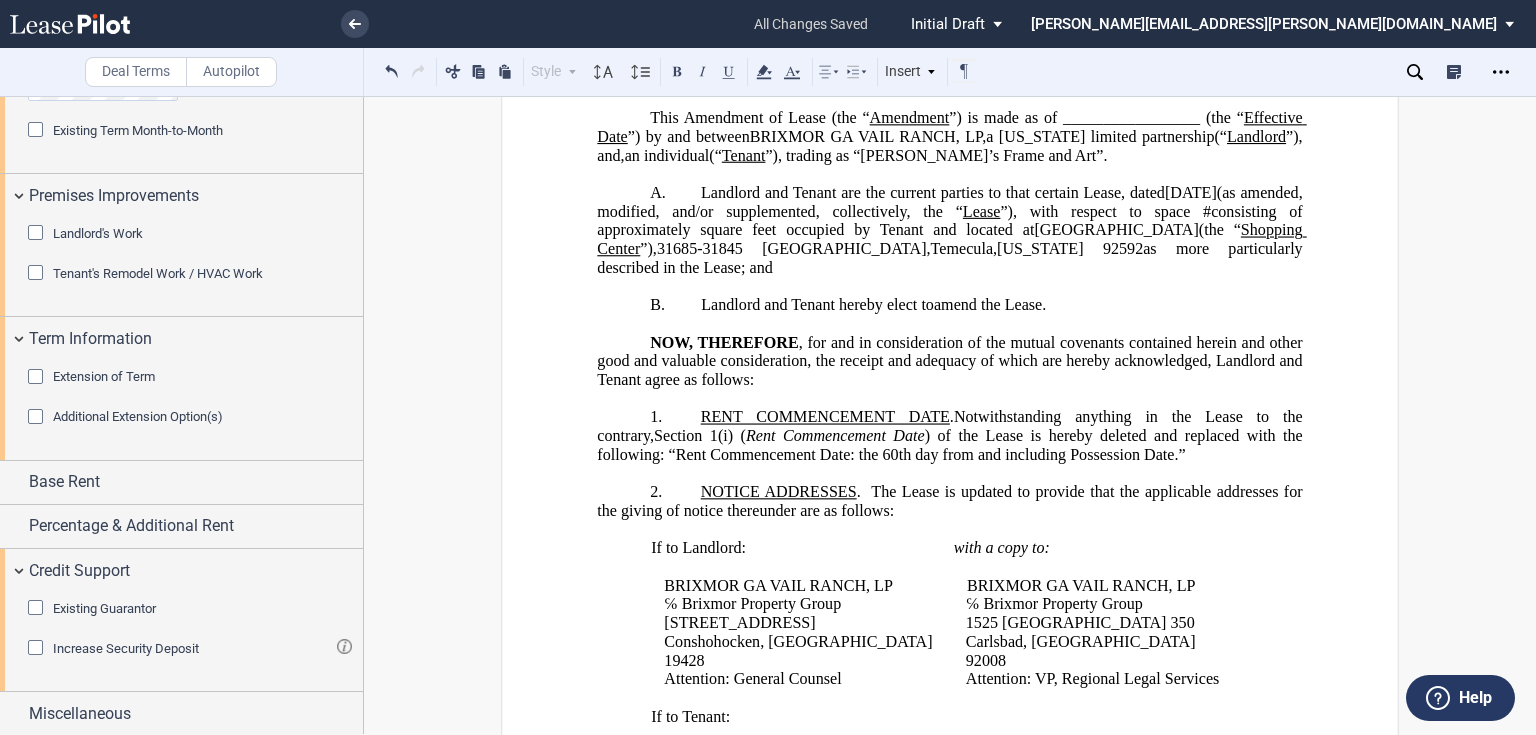 click on "2.                     NOTICE ADDRESSES .    The Lease is updated to provide that the applicable addresses for the giving of notice thereunder are as follows :" at bounding box center [949, 501] 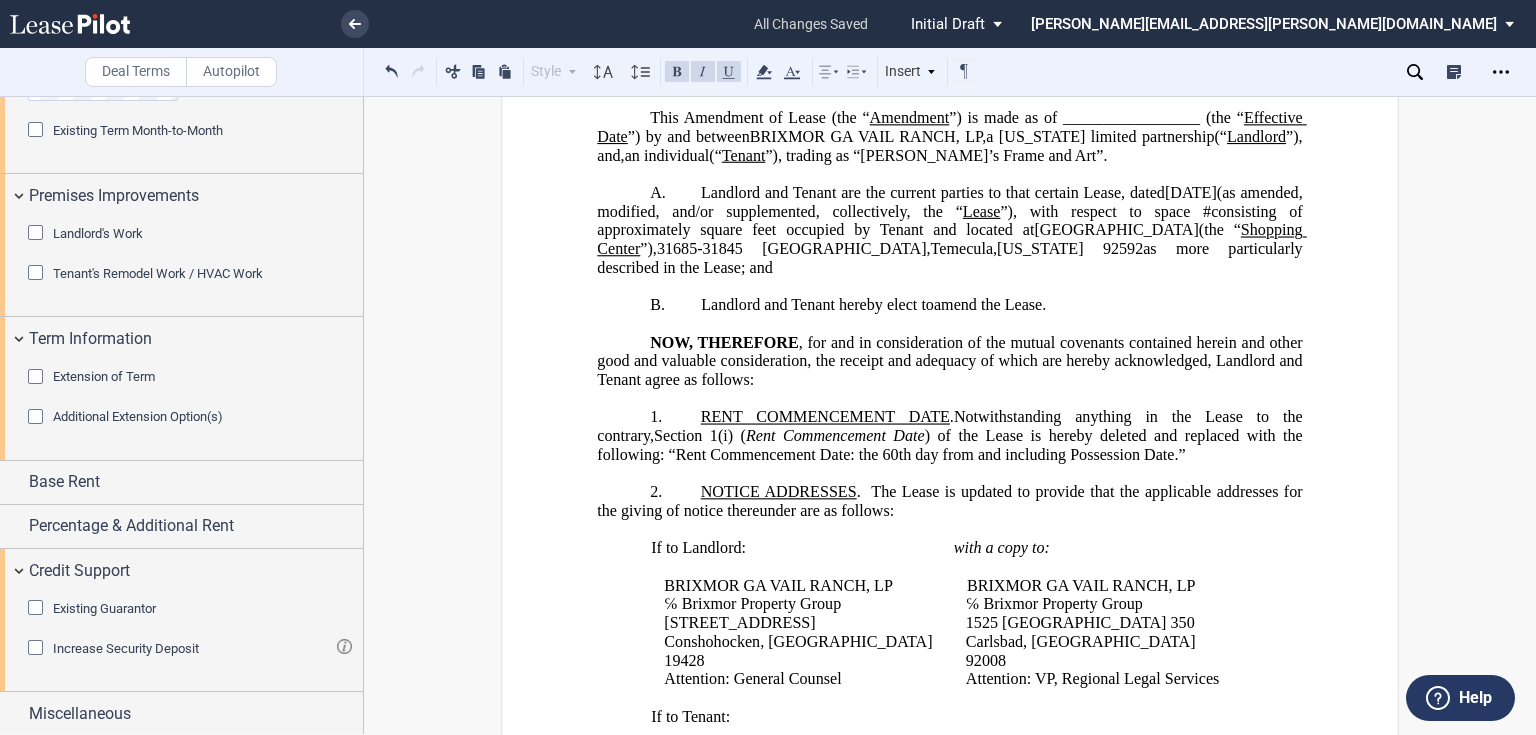click on "Section 1(i) ( Rent Commencement Date ) of the Lease is hereby deleted and replaced with the following: “Rent Commencement Date: the 60th day from and including Possession Date.”" 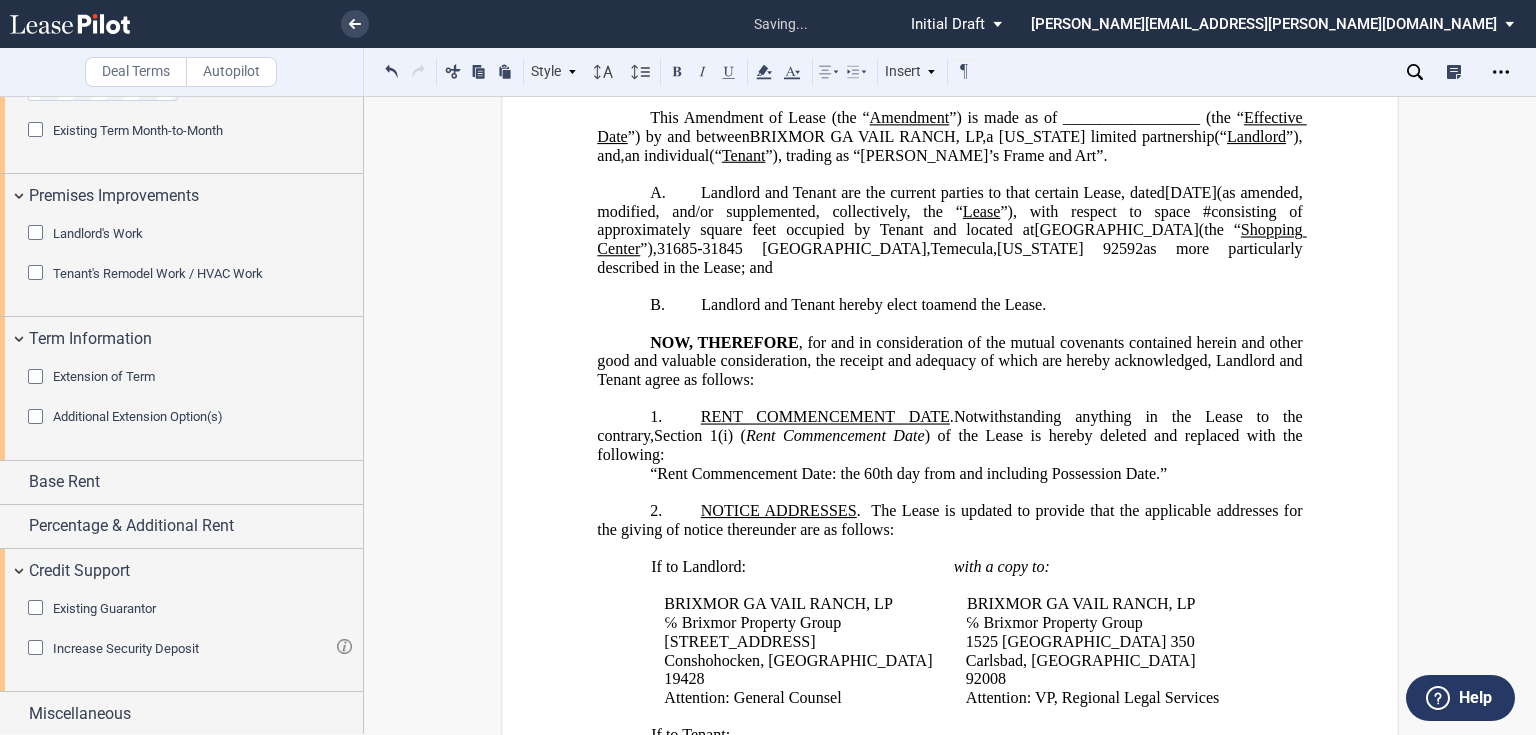 click on "1.                     ﻿ RENT COMMENCEMENT DATE .   Notwithstanding anything in the Lease to the contrary,  Section 1(i) ( Rent Commencement Date ) of the Lease is hereby deleted and replaced with the following:" at bounding box center (949, 436) 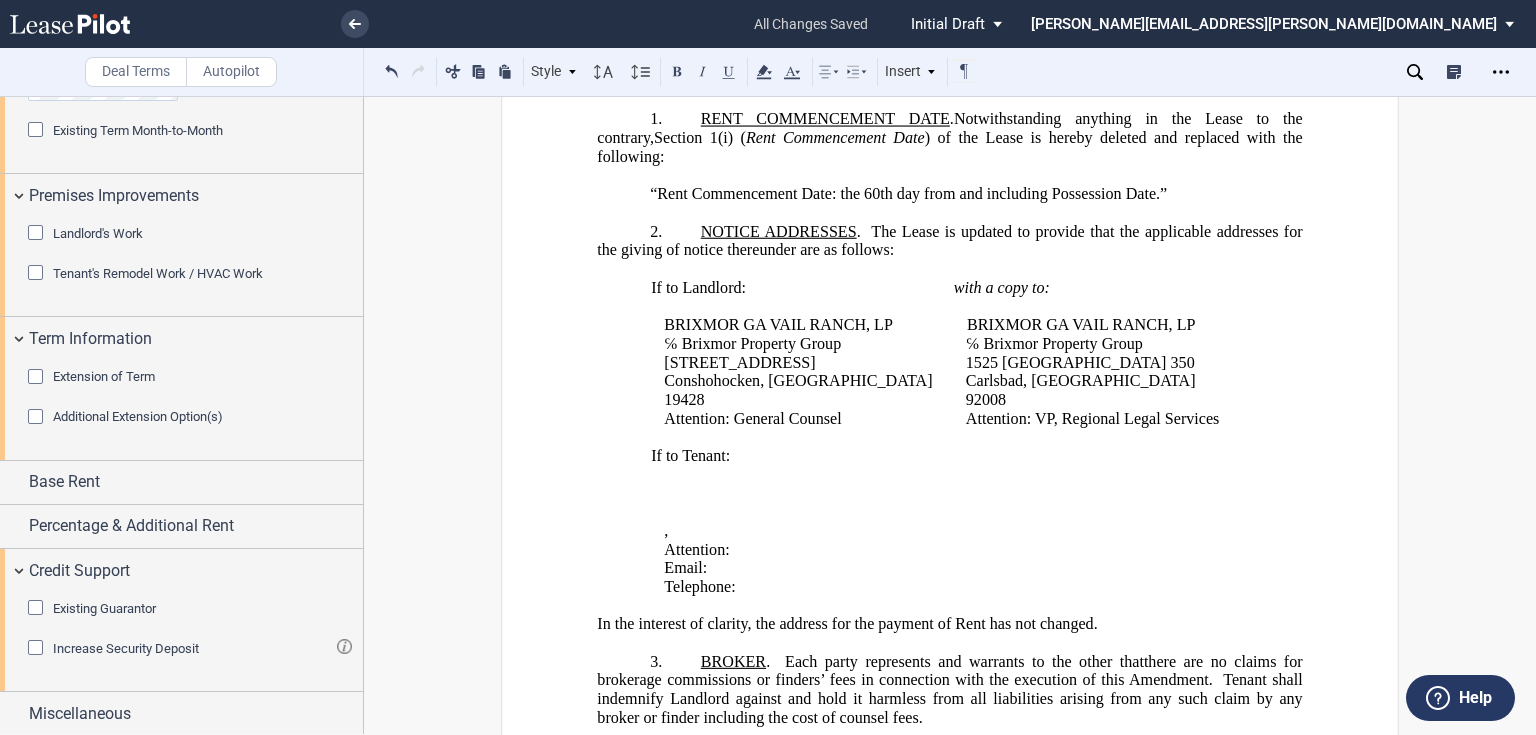 scroll, scrollTop: 560, scrollLeft: 0, axis: vertical 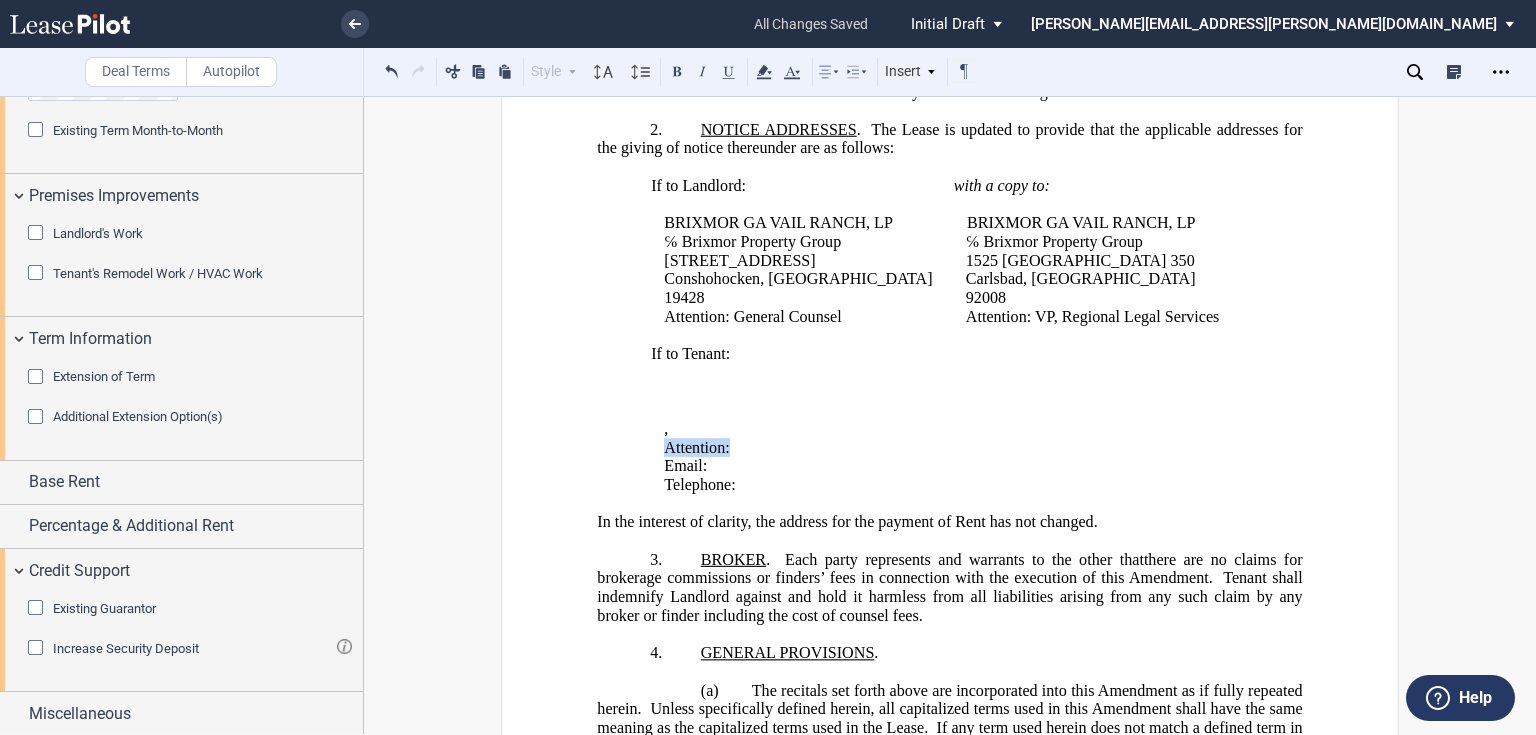 drag, startPoint x: 827, startPoint y: 401, endPoint x: 656, endPoint y: 399, distance: 171.01169 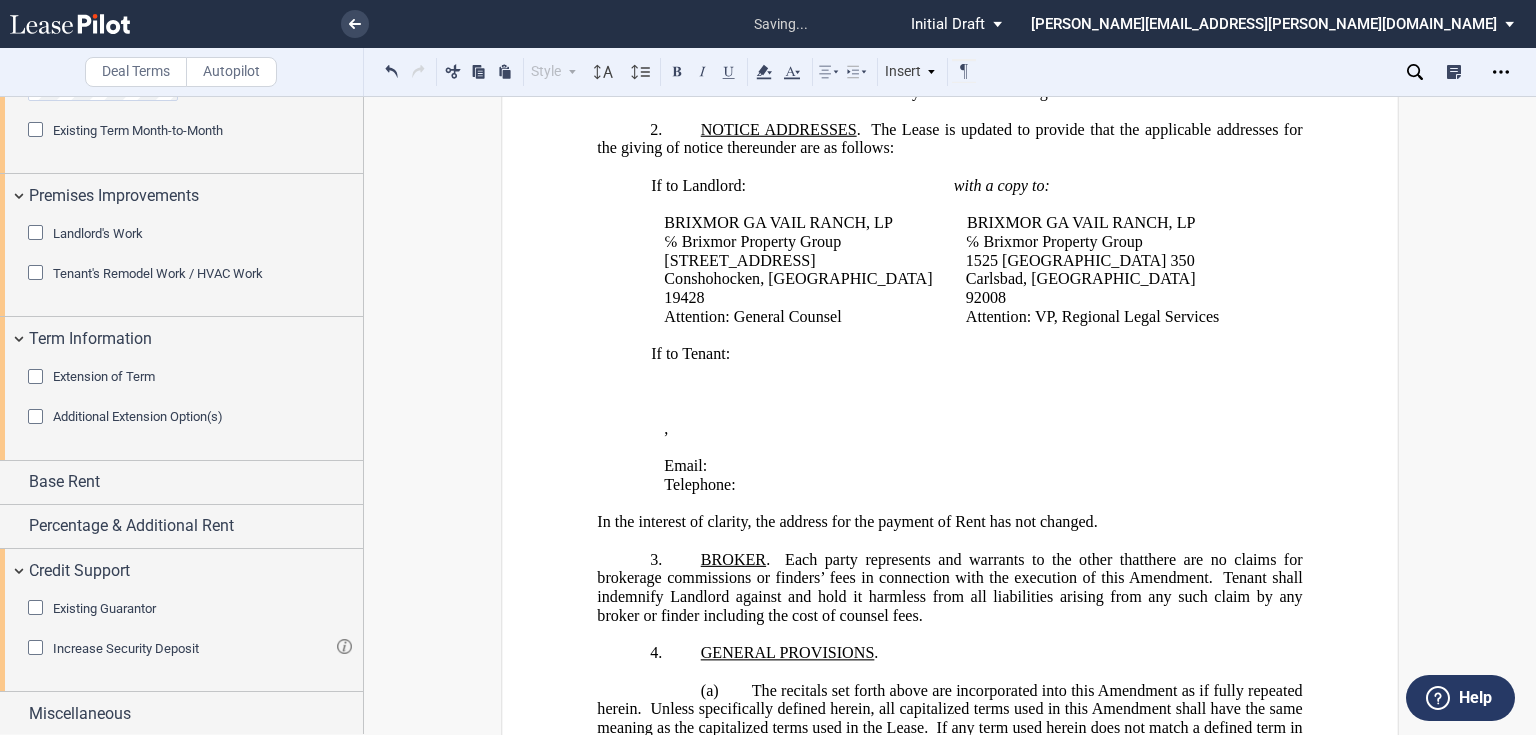 click on "﻿ ﻿ ﻿" at bounding box center [960, 447] 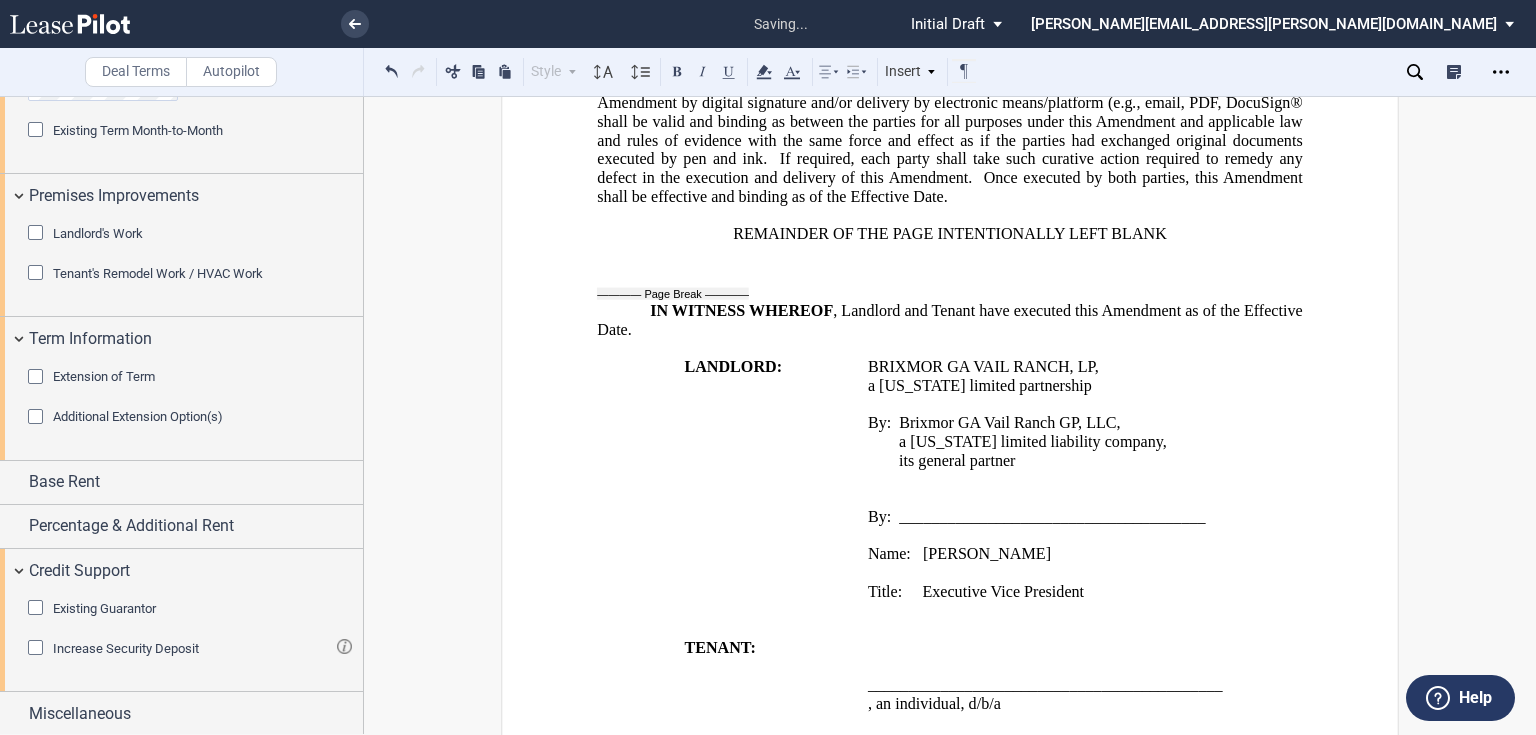scroll, scrollTop: 1548, scrollLeft: 0, axis: vertical 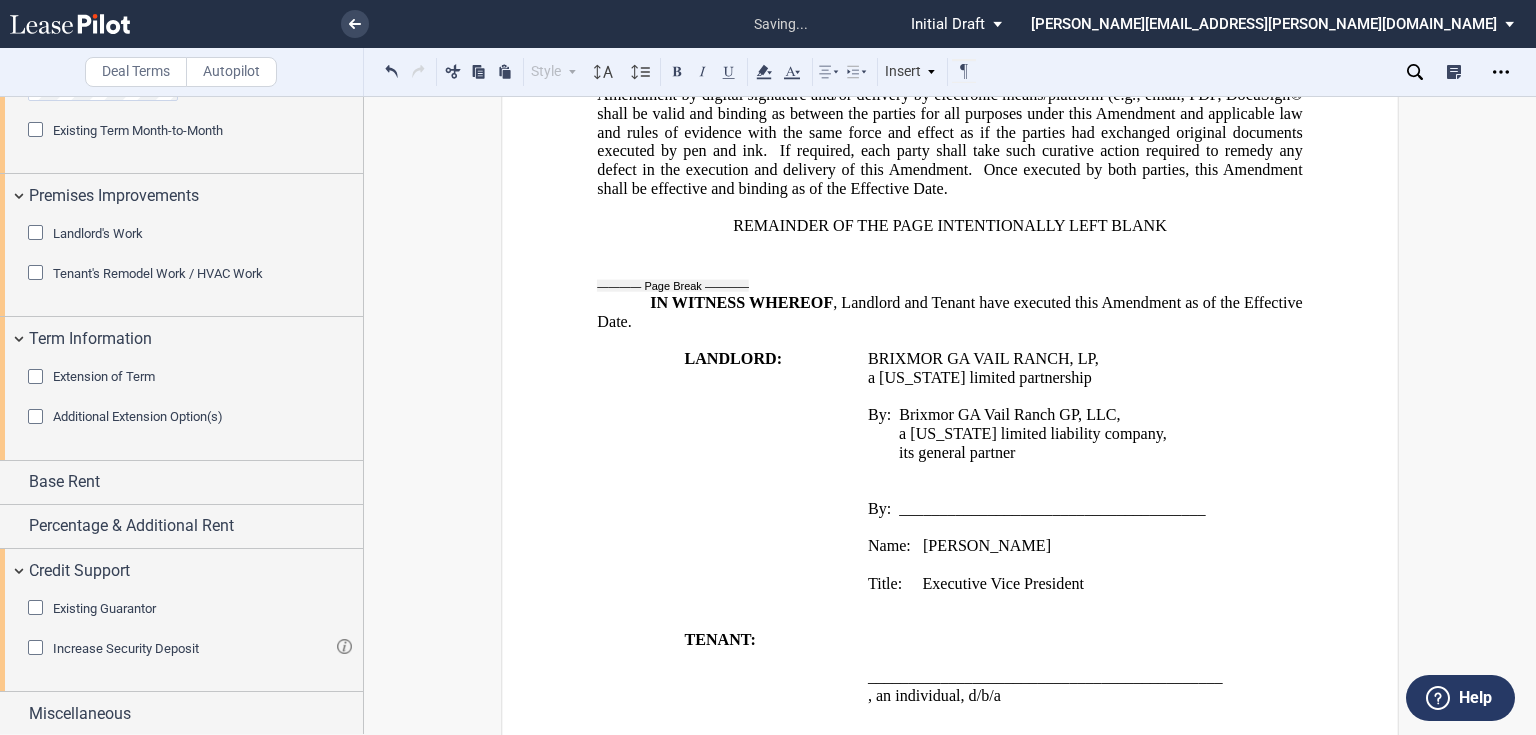 click on "Title:       Executive Vice President" at bounding box center [1086, 583] 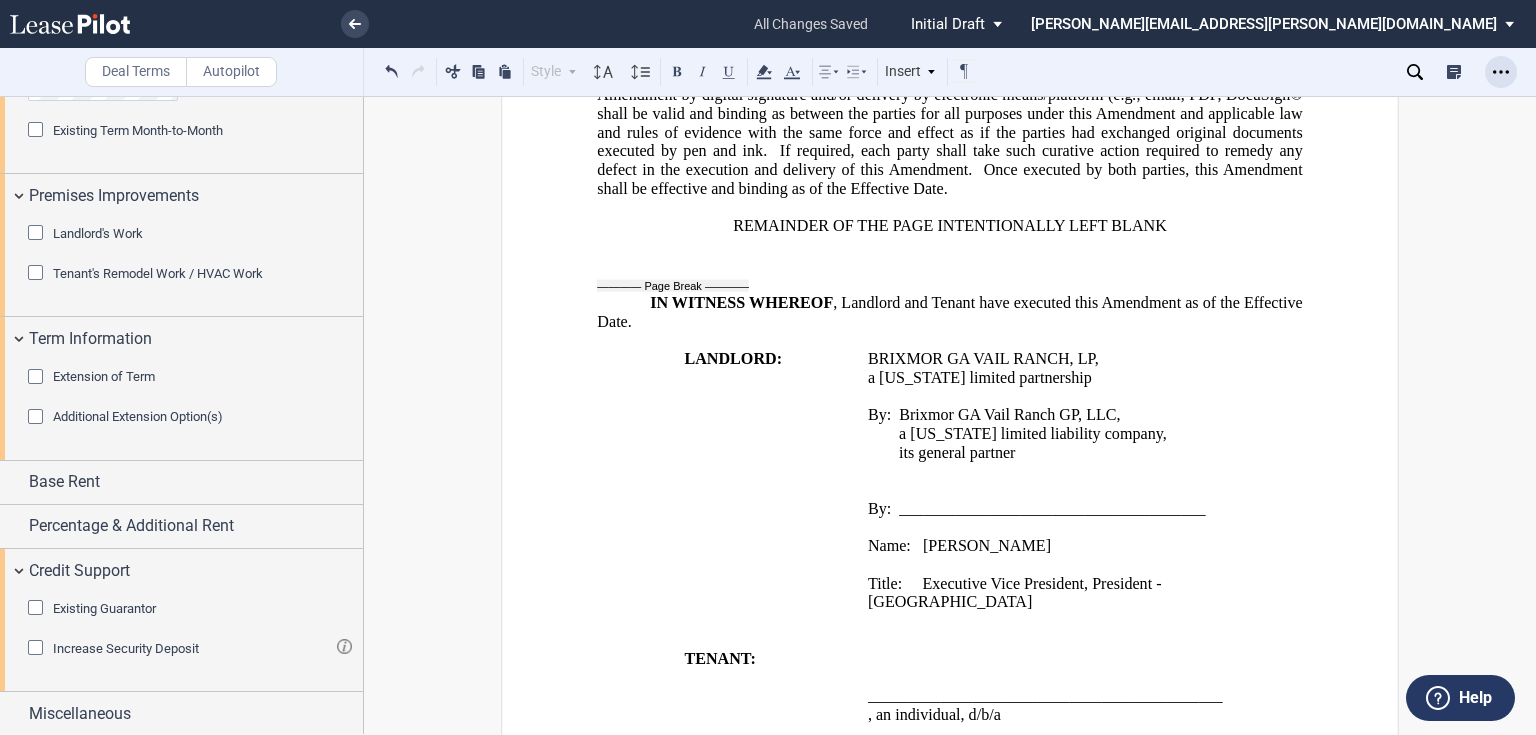 click at bounding box center [1501, 72] 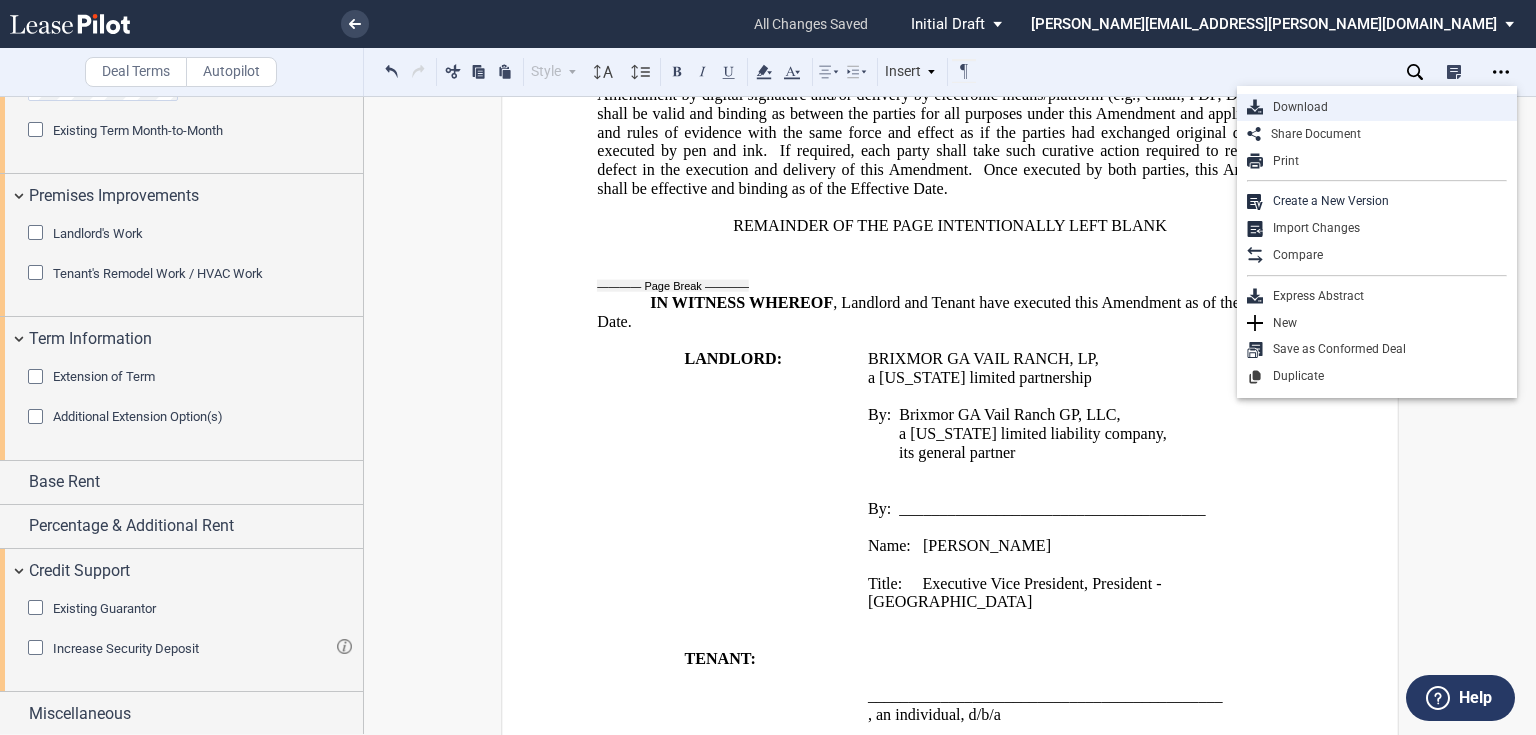 click on "Download" at bounding box center [1385, 107] 